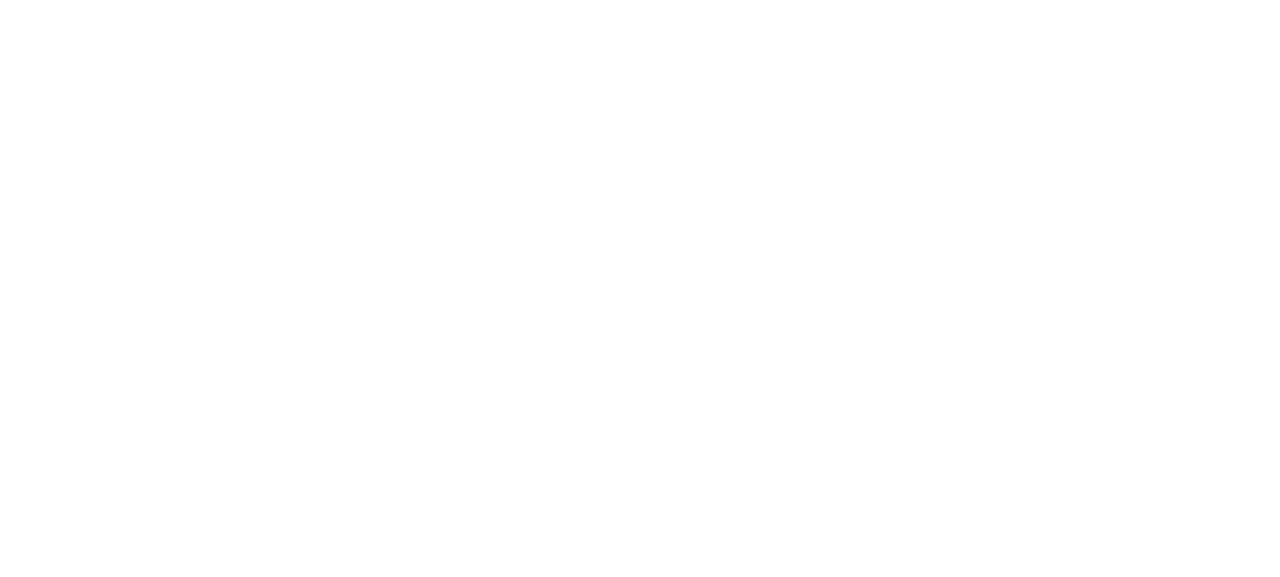 scroll, scrollTop: 0, scrollLeft: 0, axis: both 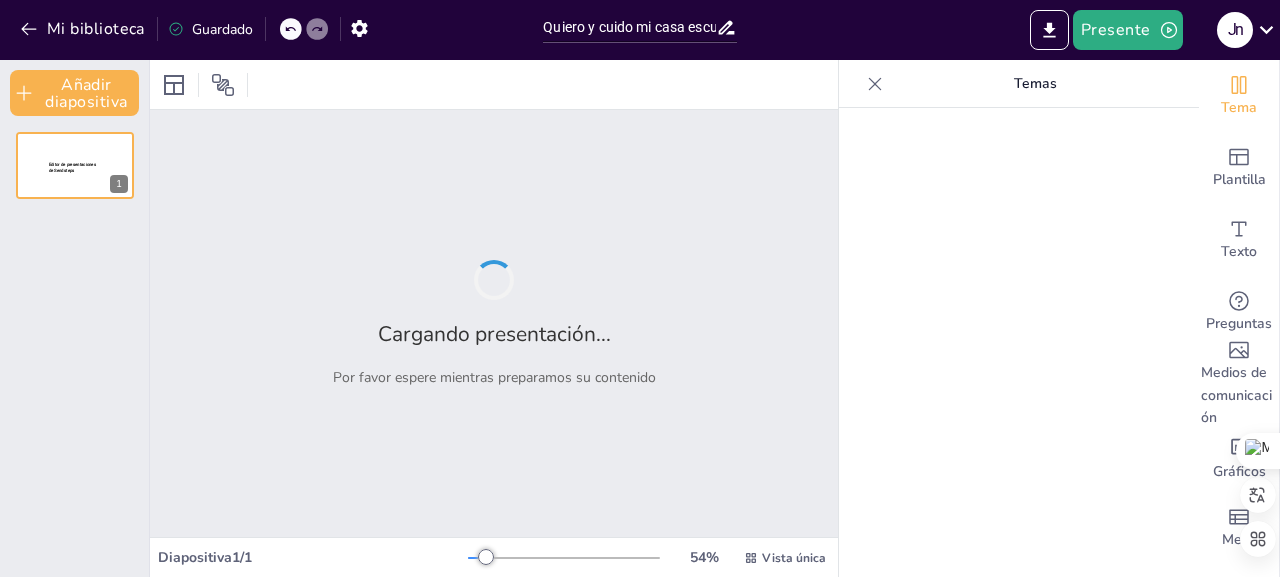 type on "Quiero y cuido mi casa escuela y la comunidad." 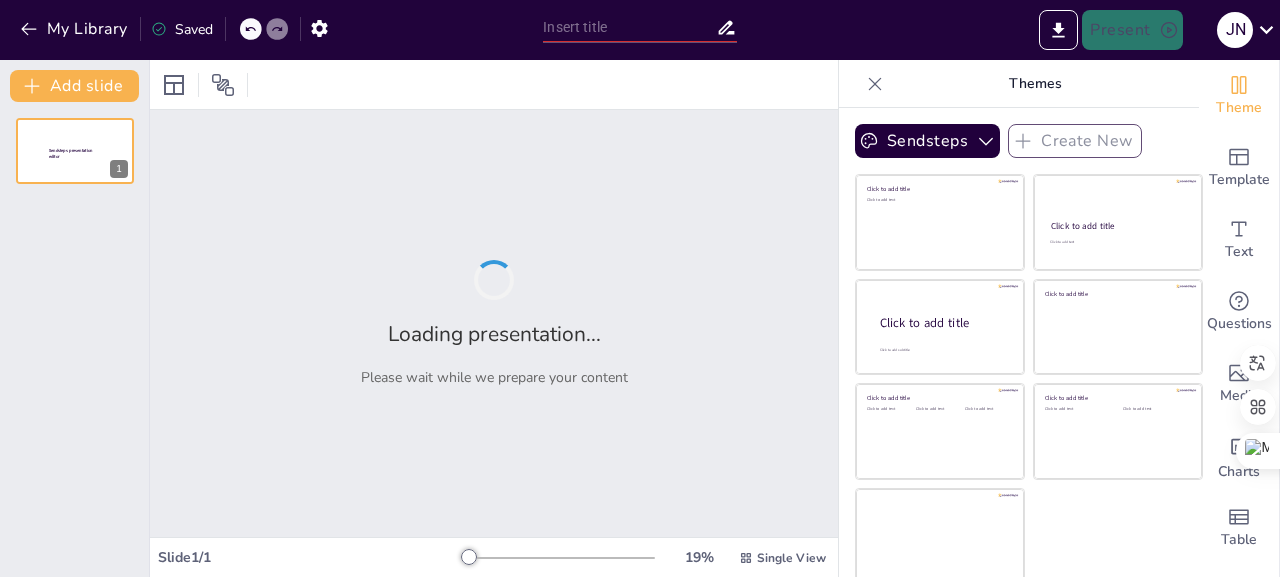 type on "Quiero y cuido mi casa escuela y la comunidad." 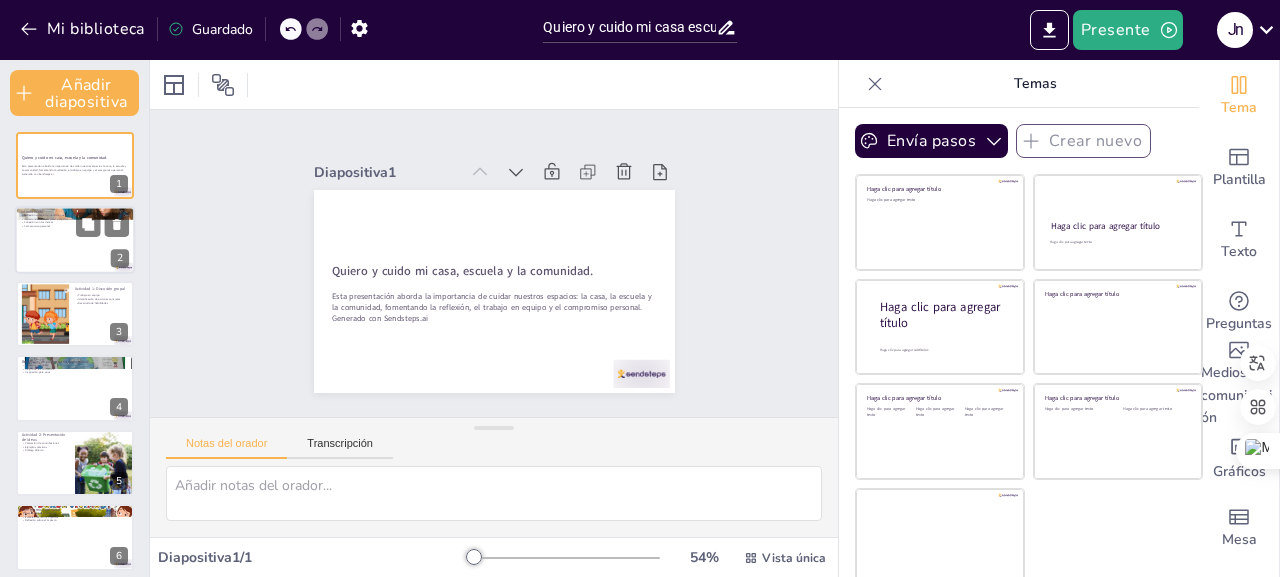 click at bounding box center (75, 240) 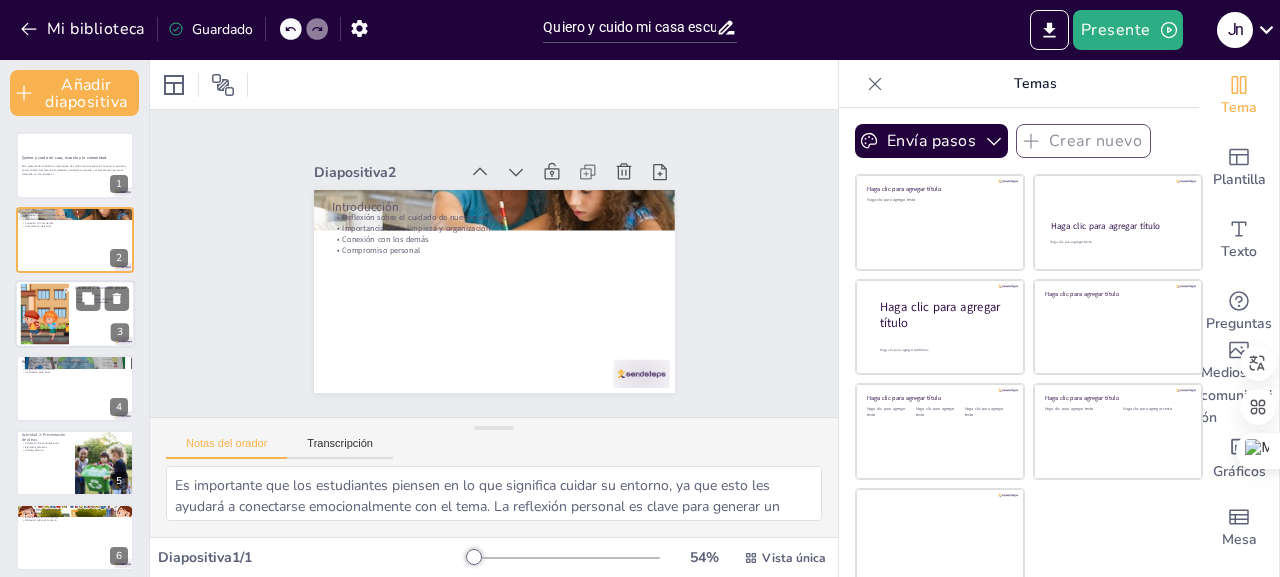 click at bounding box center (45, 314) 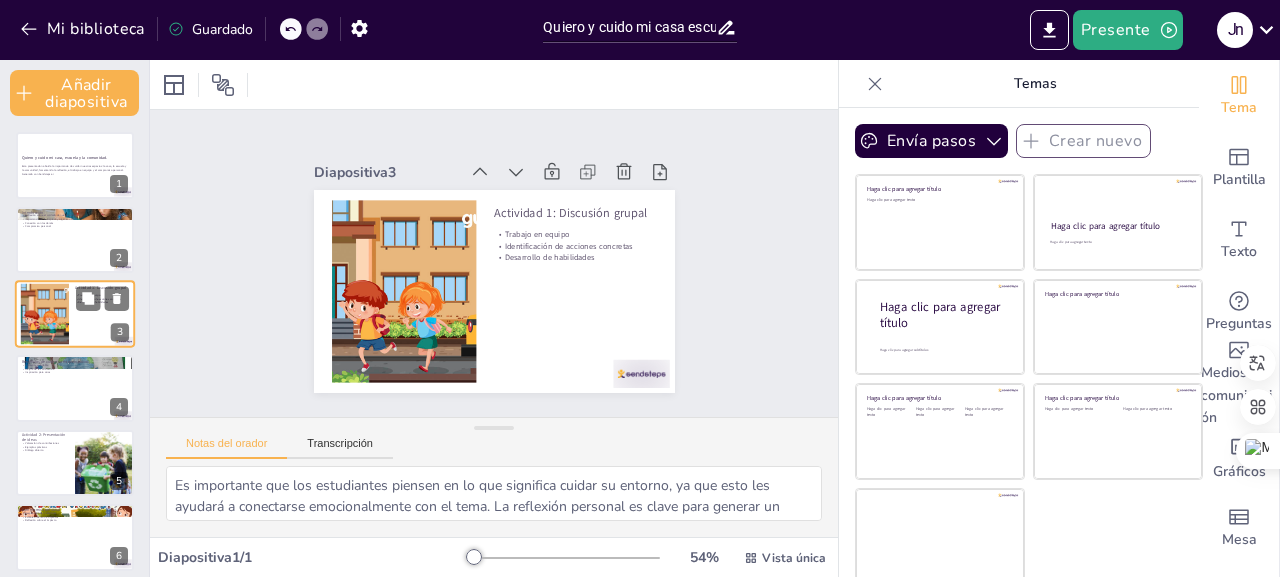 type on "La colaboración es clave en esta actividad. Los estudiantes aprenderán a escuchar y valorar las opiniones de sus compañeros, lo que fortalecerá su capacidad para trabajar en grupo.
Al discutir acciones concretas, los estudiantes se sentirán empoderados para implementar cambios en su entorno. Esto les ayudará a ver que sus acciones individuales pueden tener un impacto significativo.
A través de esta actividad, los estudiantes no solo aprenderán sobre el cuidado de su entorno, sino que también desarrollarán habilidades importantes como la comunicación efectiva y el liderazgo, que les serán útiles en el futuro." 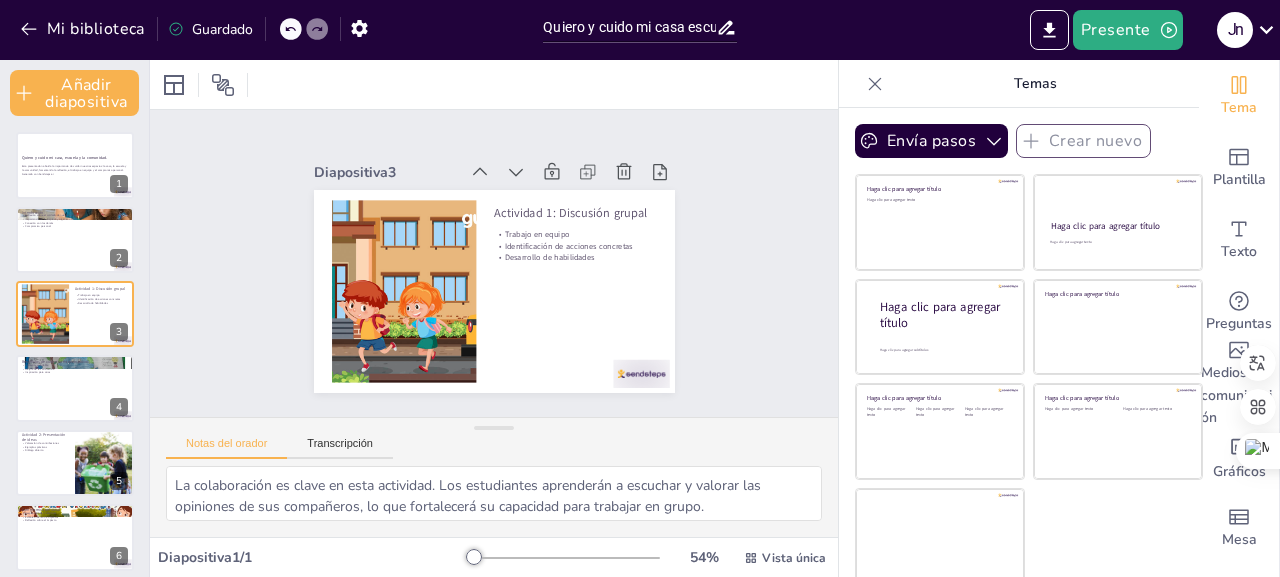 scroll, scrollTop: 7, scrollLeft: 0, axis: vertical 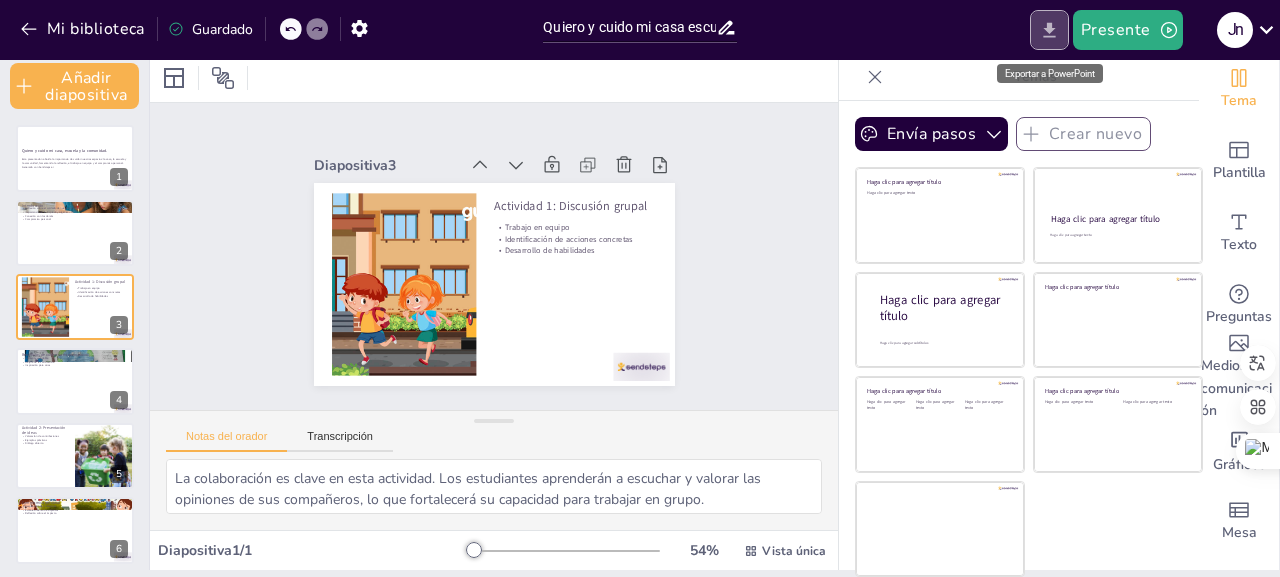 click 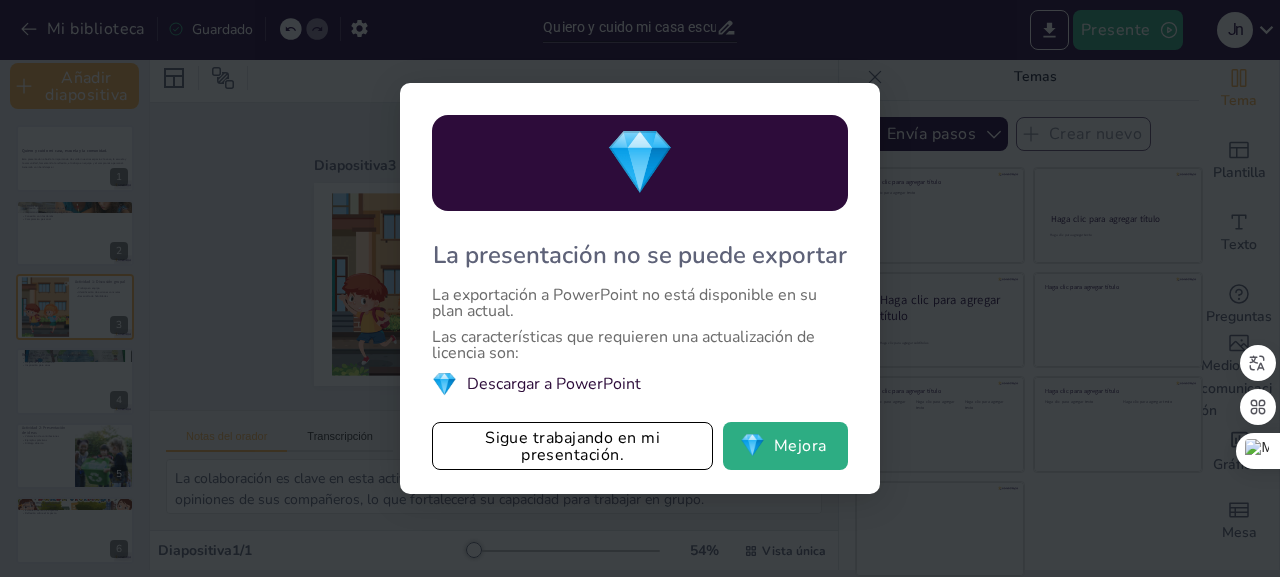 click on "💎" at bounding box center (444, 384) 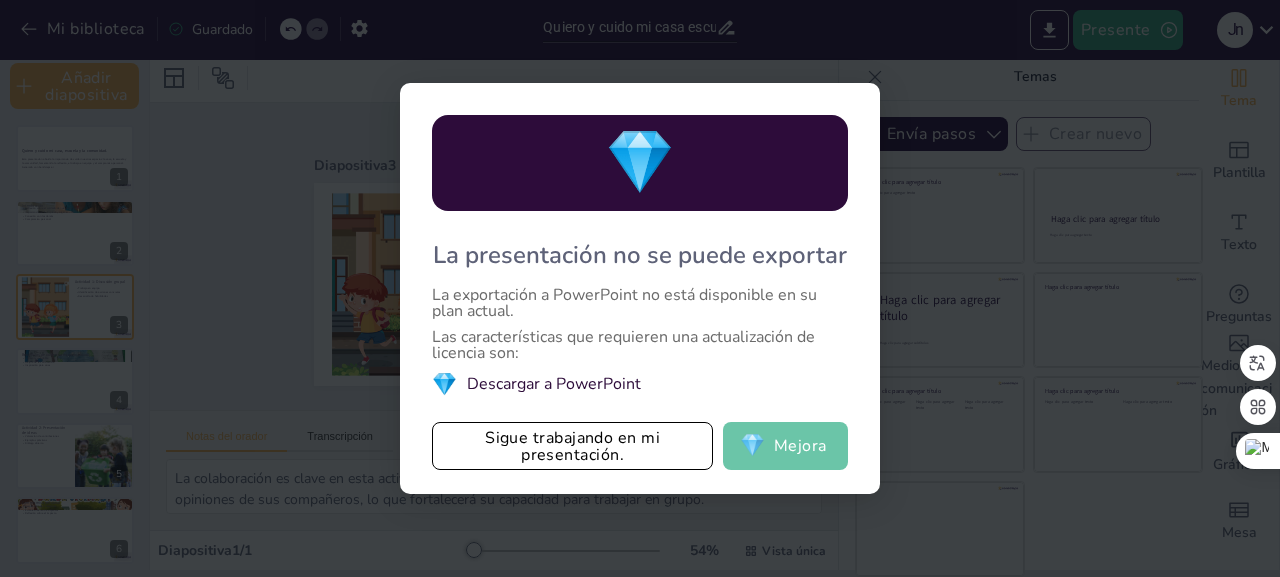 click on "Mejora" at bounding box center [800, 447] 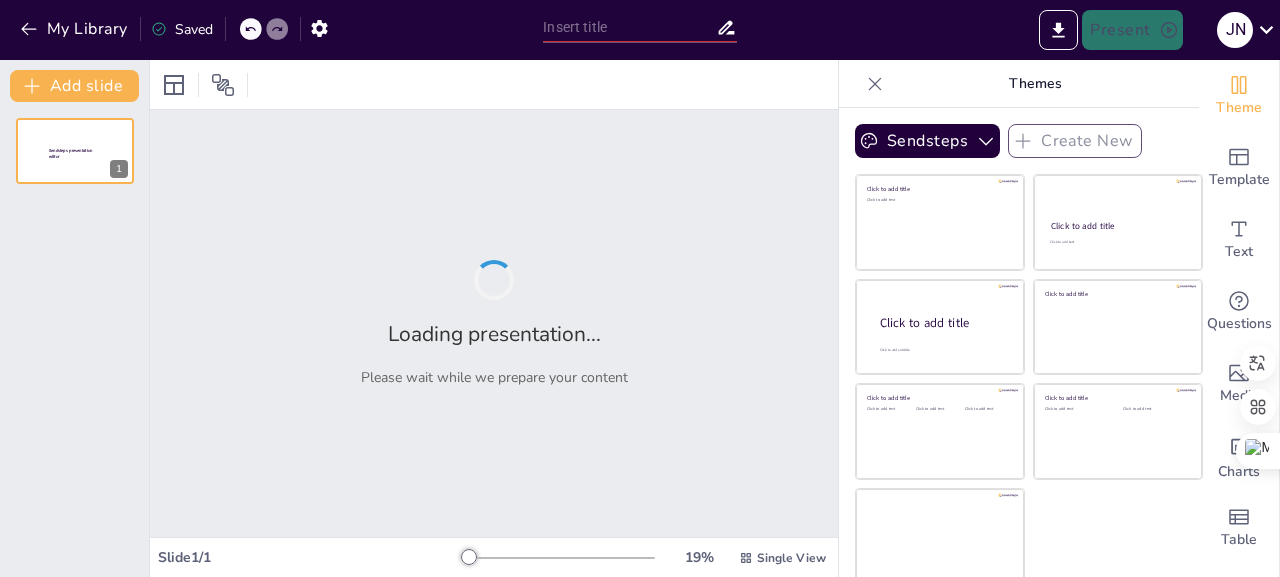 type on "Quiero y cuido mi casa escuela y la comunidad." 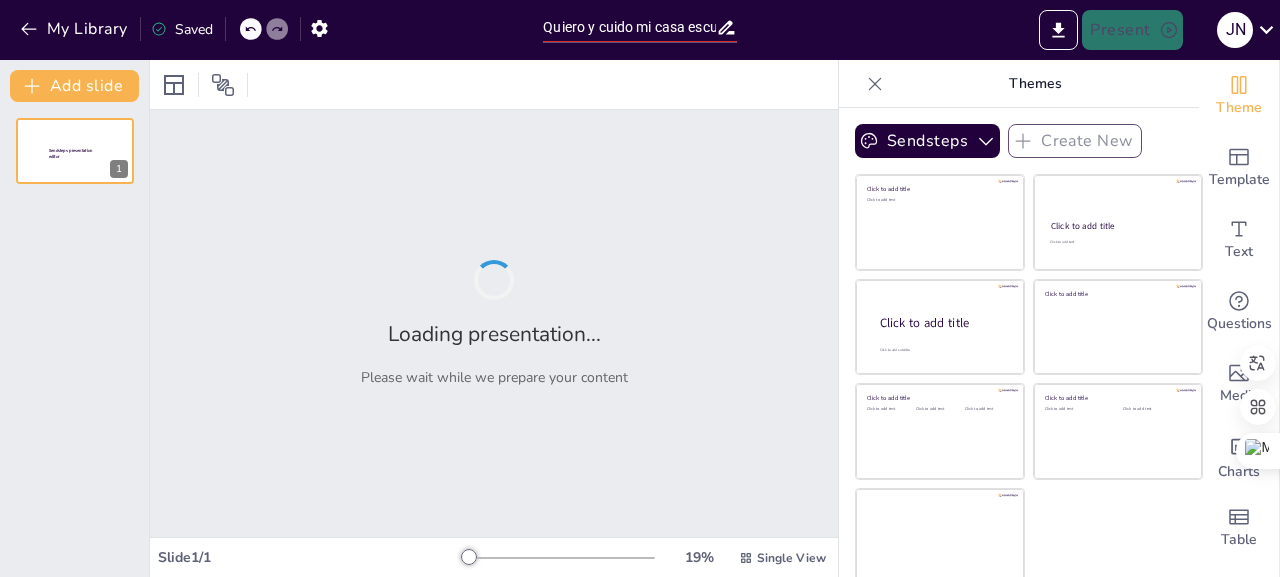 click on "Please wait while we prepare your content" at bounding box center (494, 377) 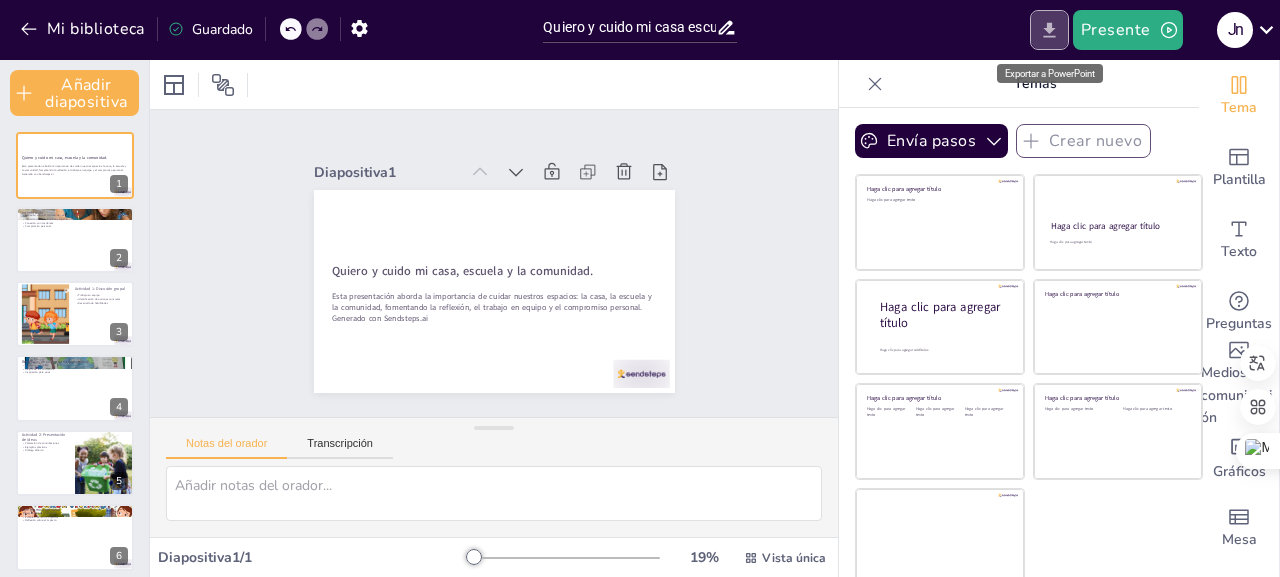 click 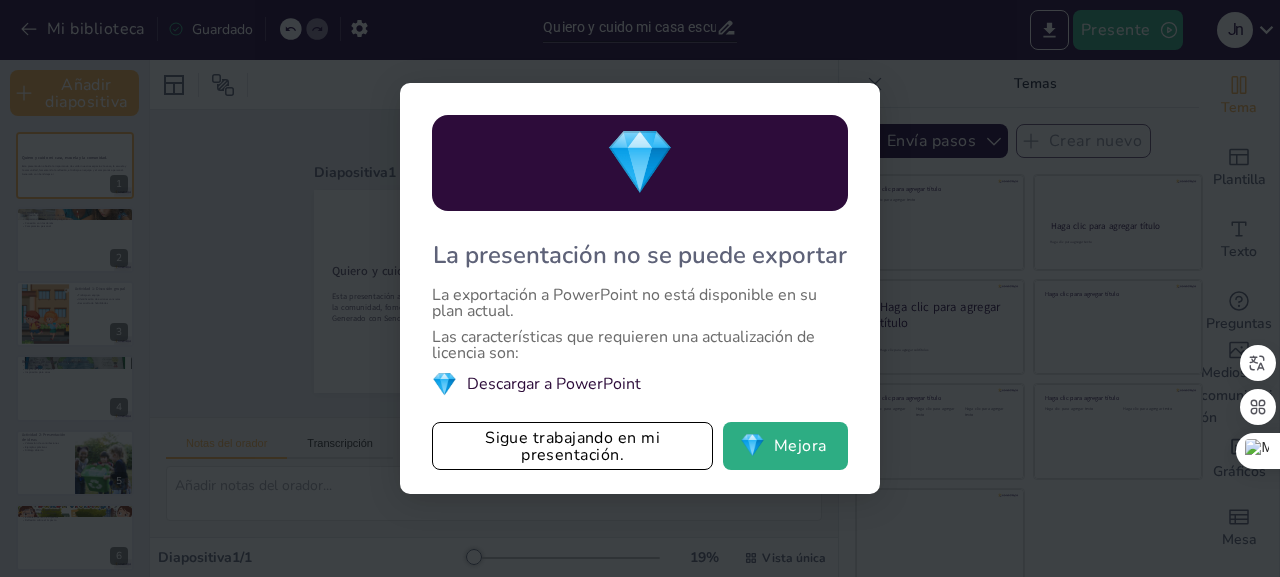 click on "💎" at bounding box center (444, 384) 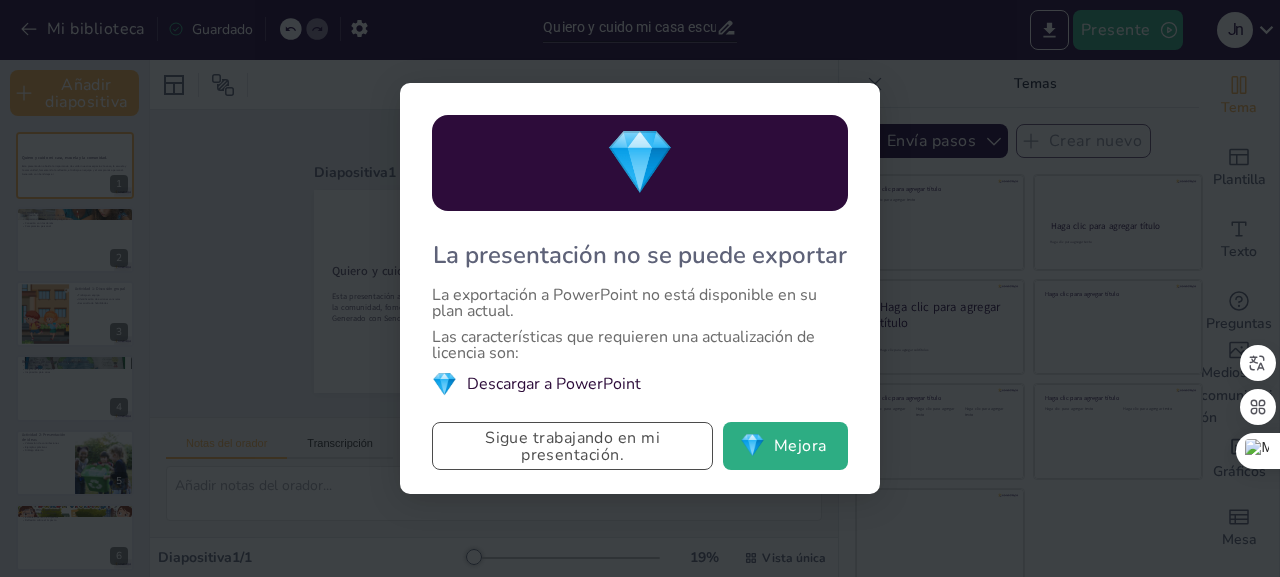 click on "Sigue trabajando en mi presentación." at bounding box center (572, 446) 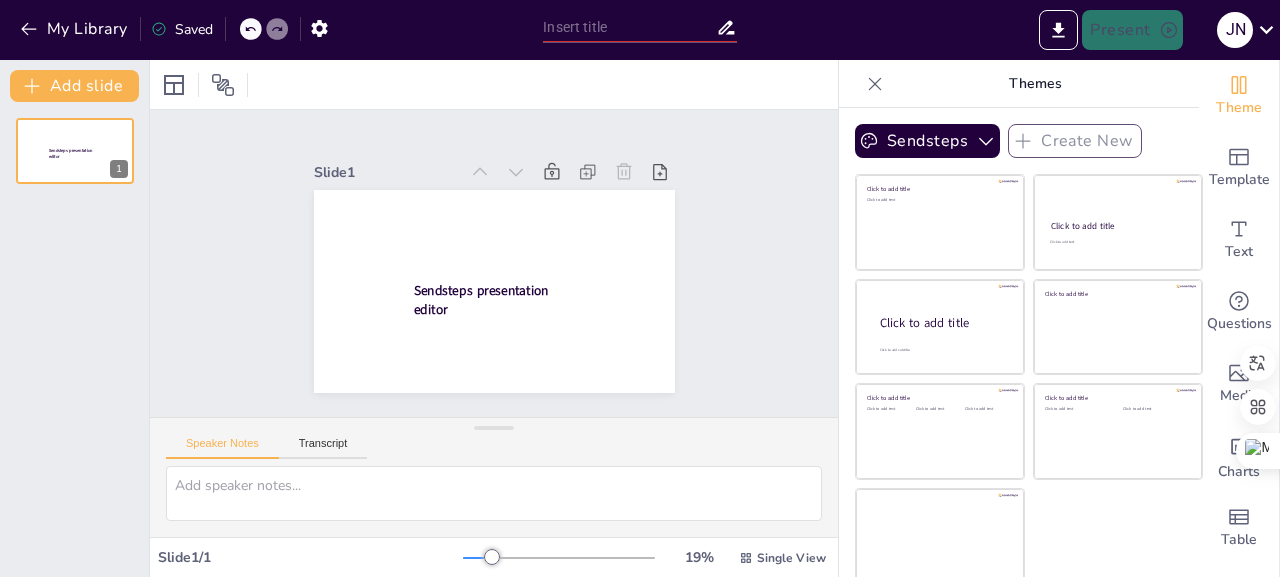 scroll, scrollTop: 0, scrollLeft: 0, axis: both 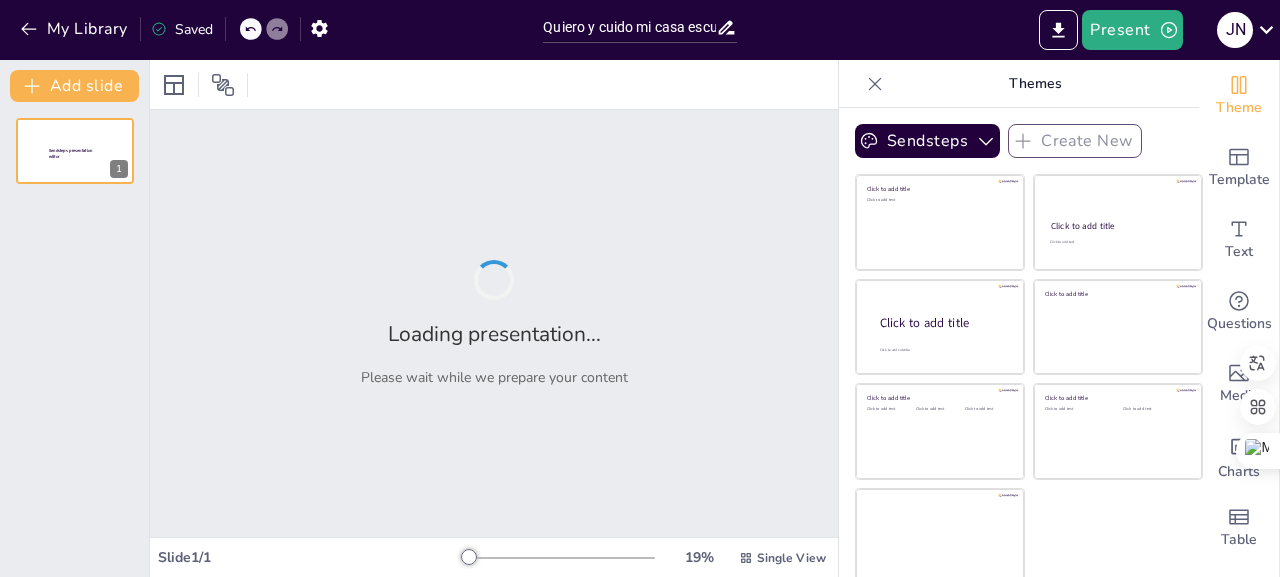 type on "Quiero y cuido mi casa escuela y la comunidad." 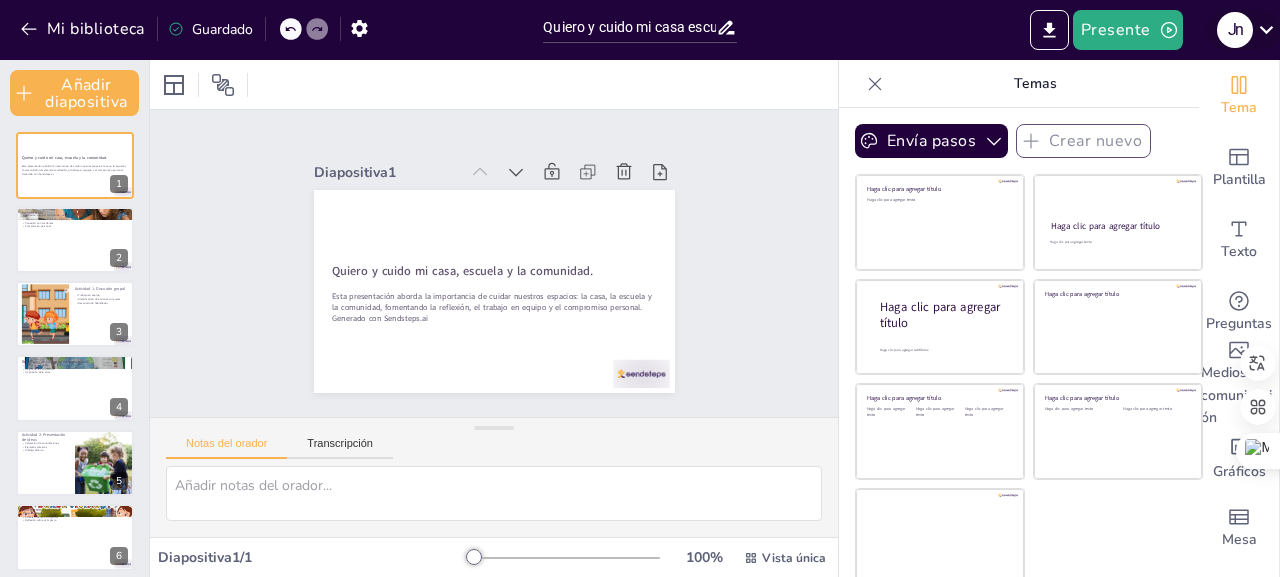 click 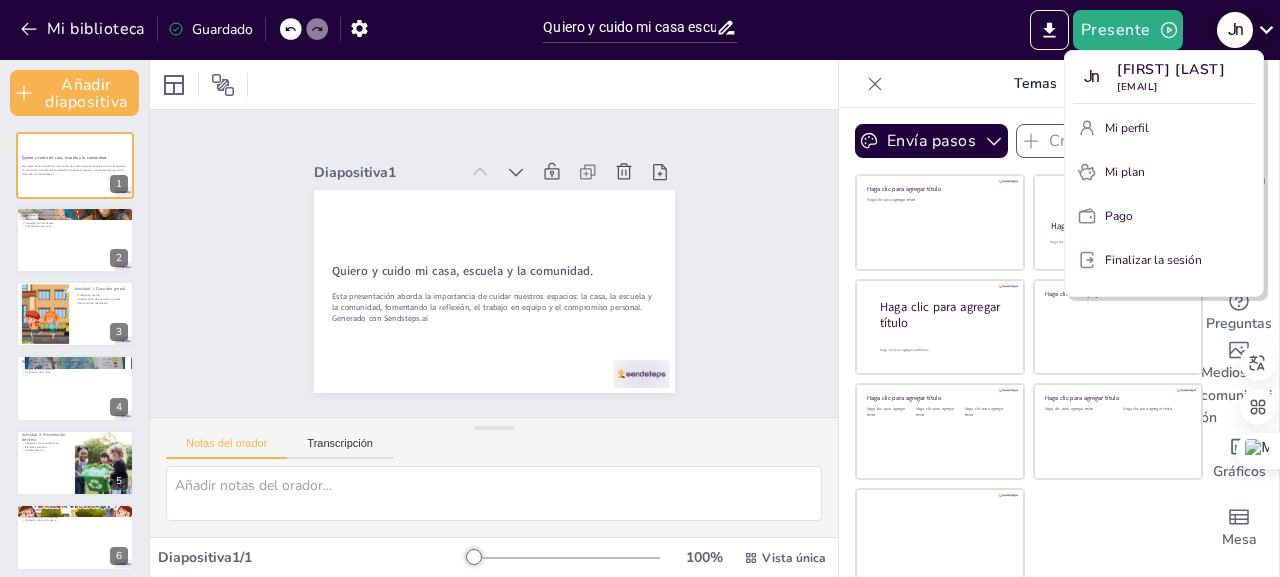 click at bounding box center [640, 288] 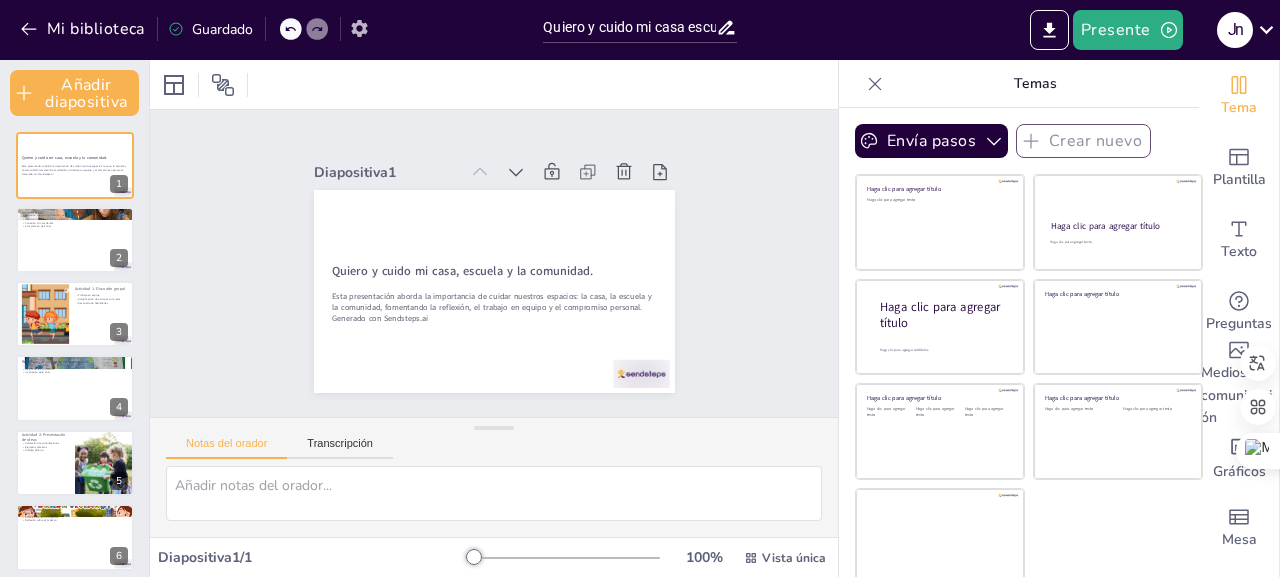 click 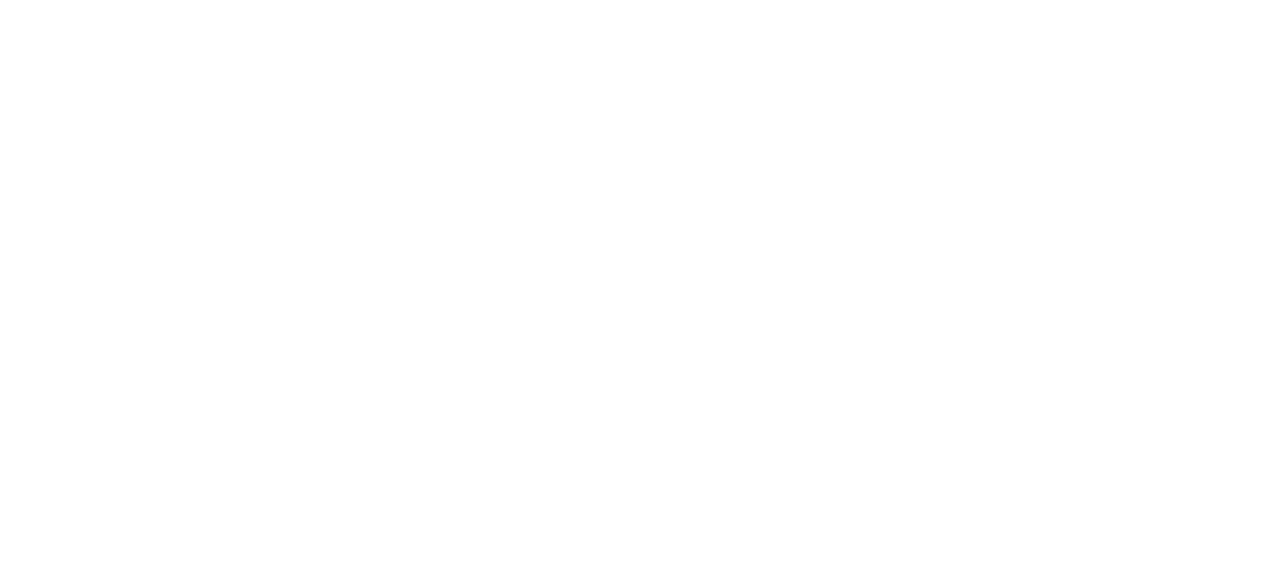 scroll, scrollTop: 0, scrollLeft: 0, axis: both 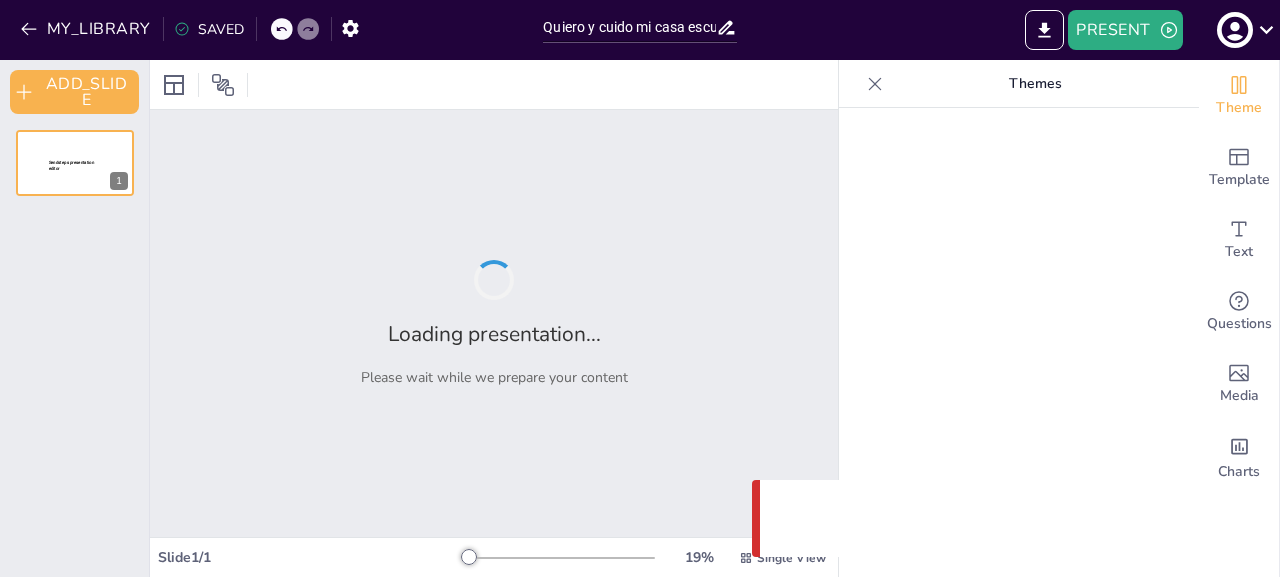 type on "Quiero y cuido mi casa escuela y la comunidad." 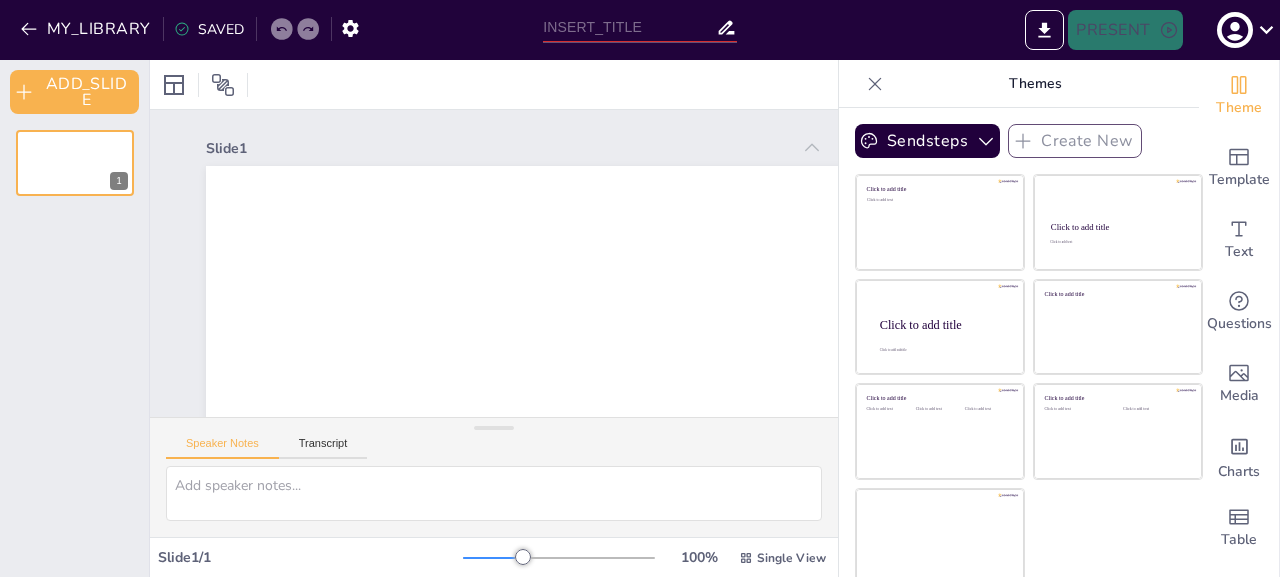 click on "SAVED" at bounding box center [209, 29] 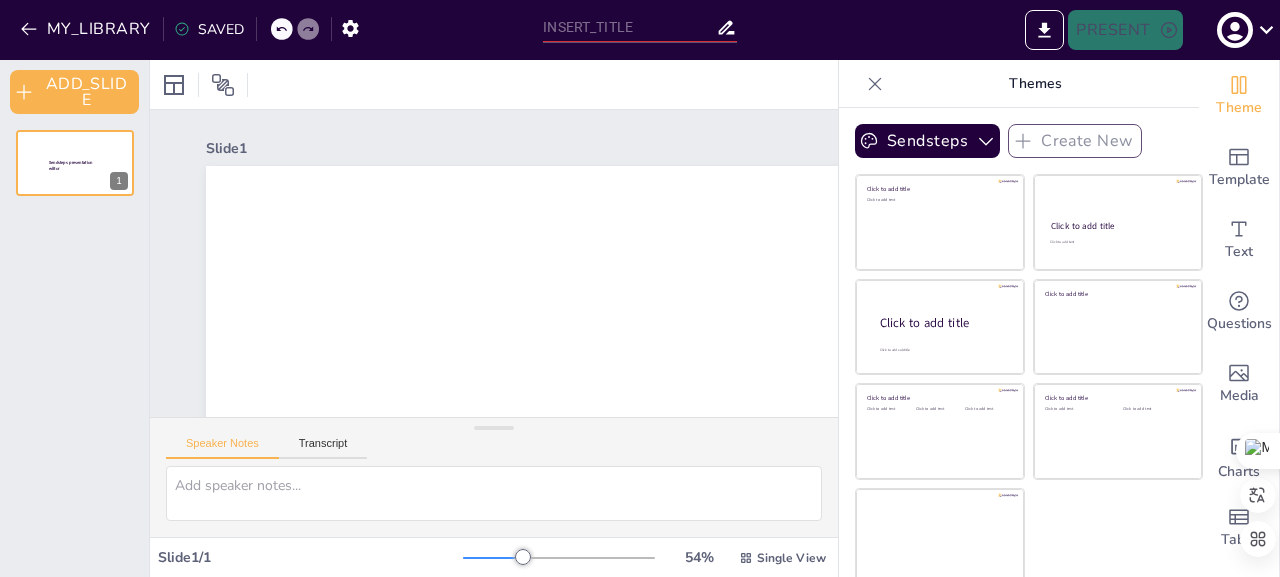 scroll, scrollTop: 202, scrollLeft: 0, axis: vertical 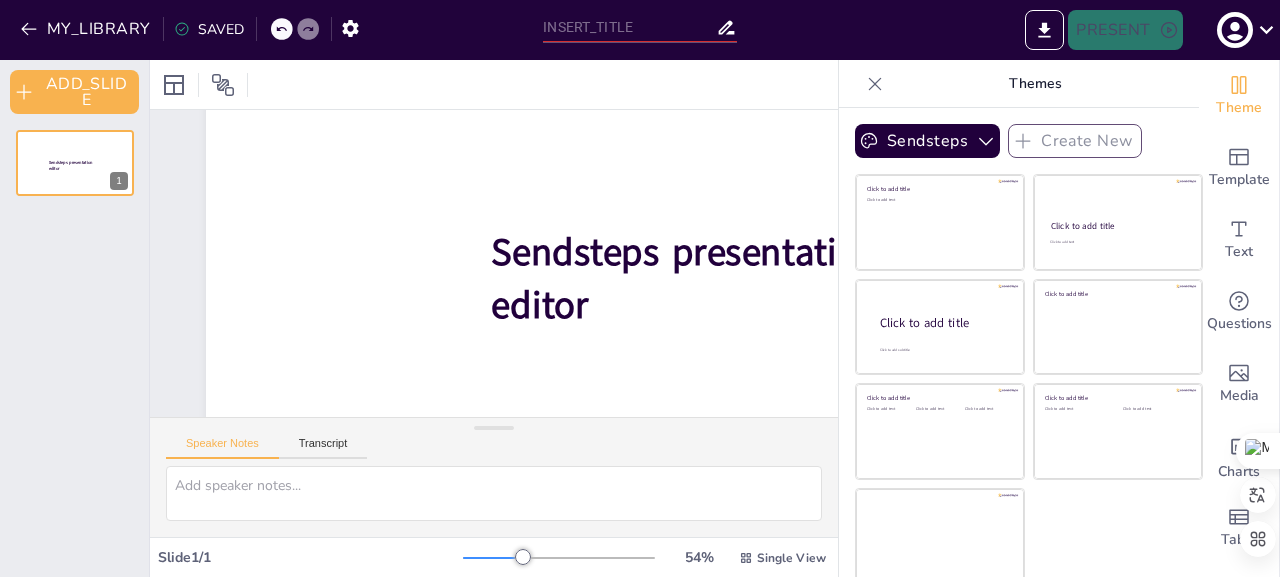 click 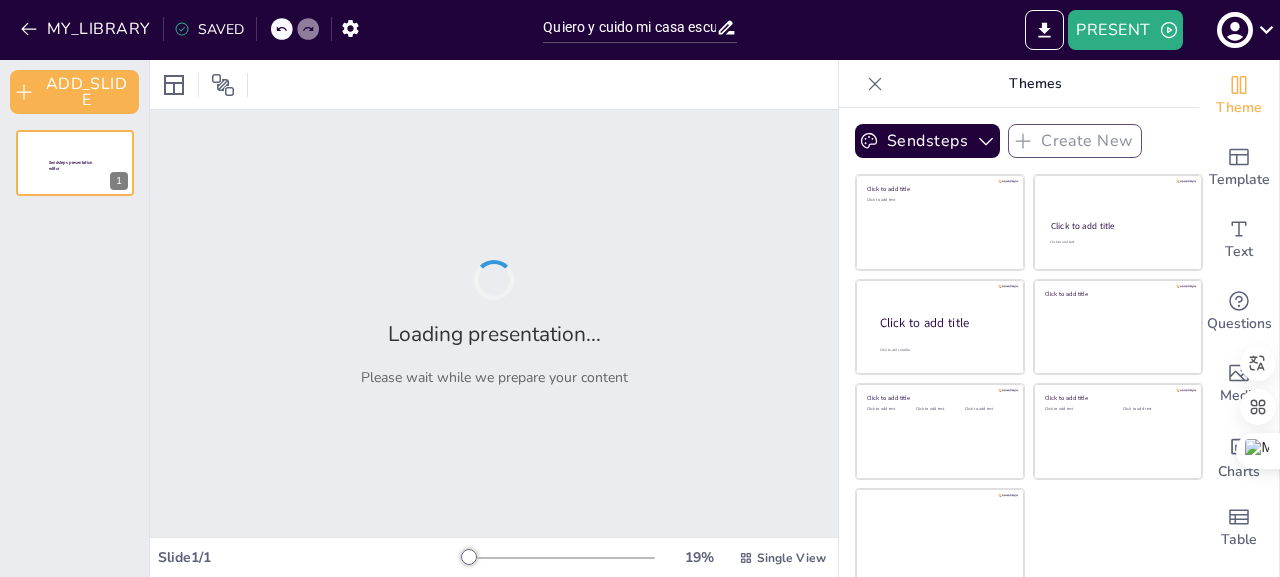 type on "Quiero y cuido mi casa escuela y la comunidad." 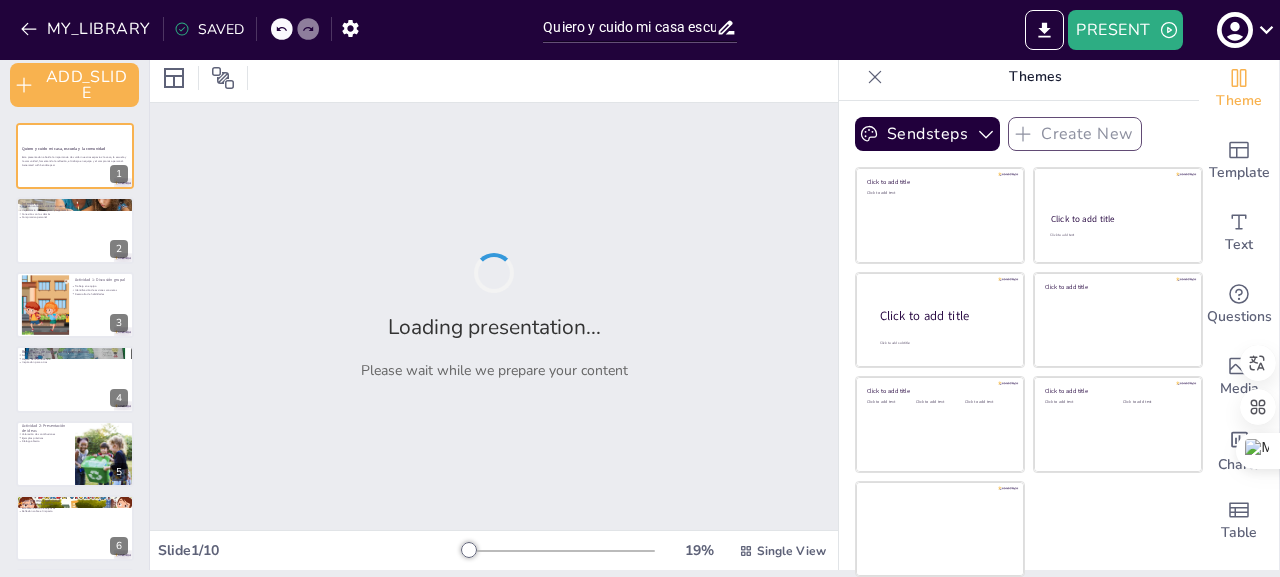 click 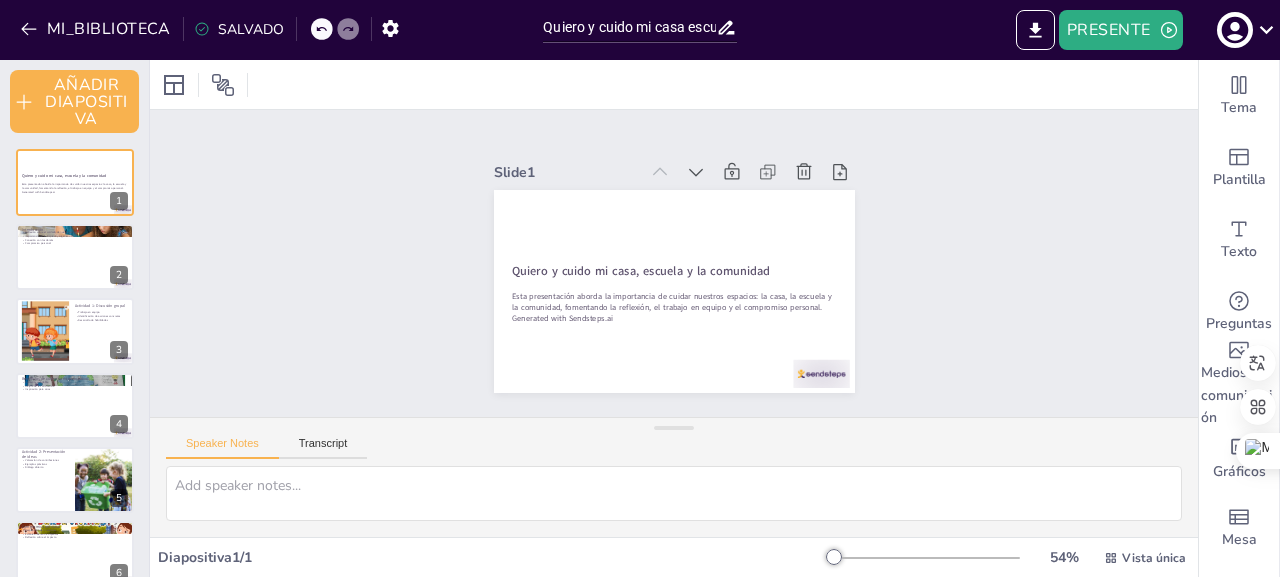 scroll, scrollTop: 0, scrollLeft: 0, axis: both 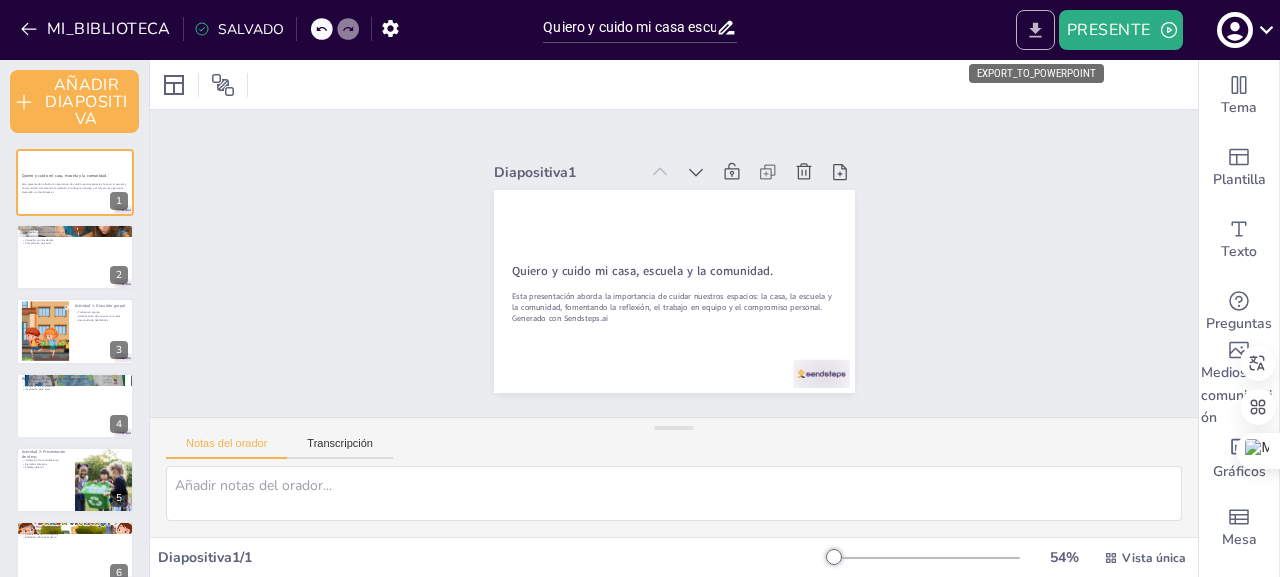 click 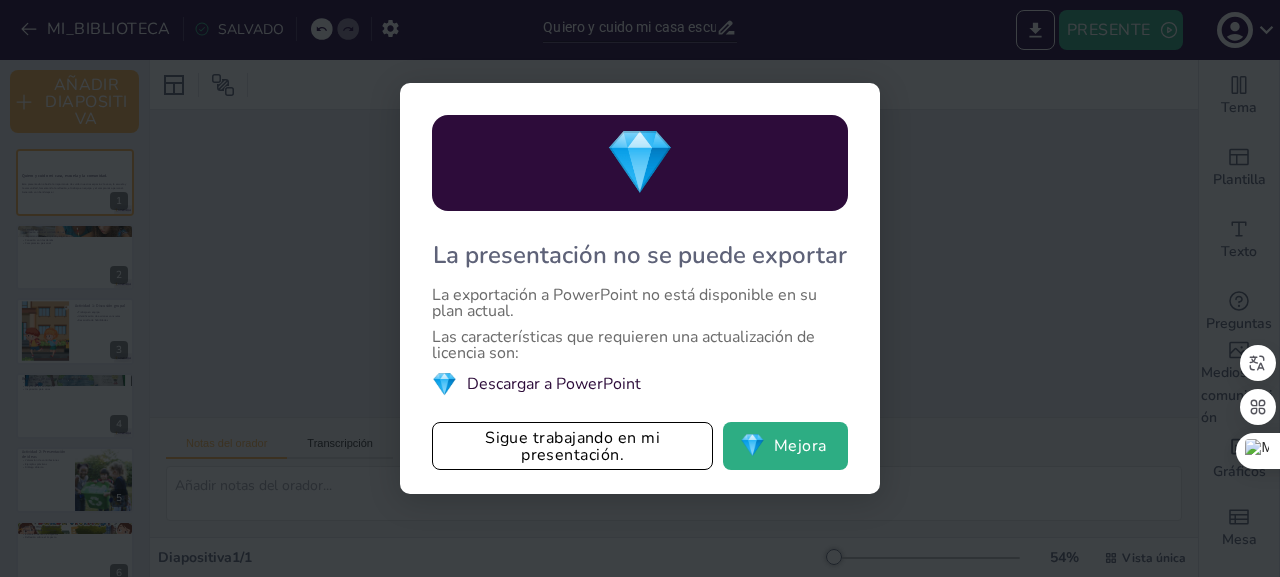click on "💎" at bounding box center (640, 162) 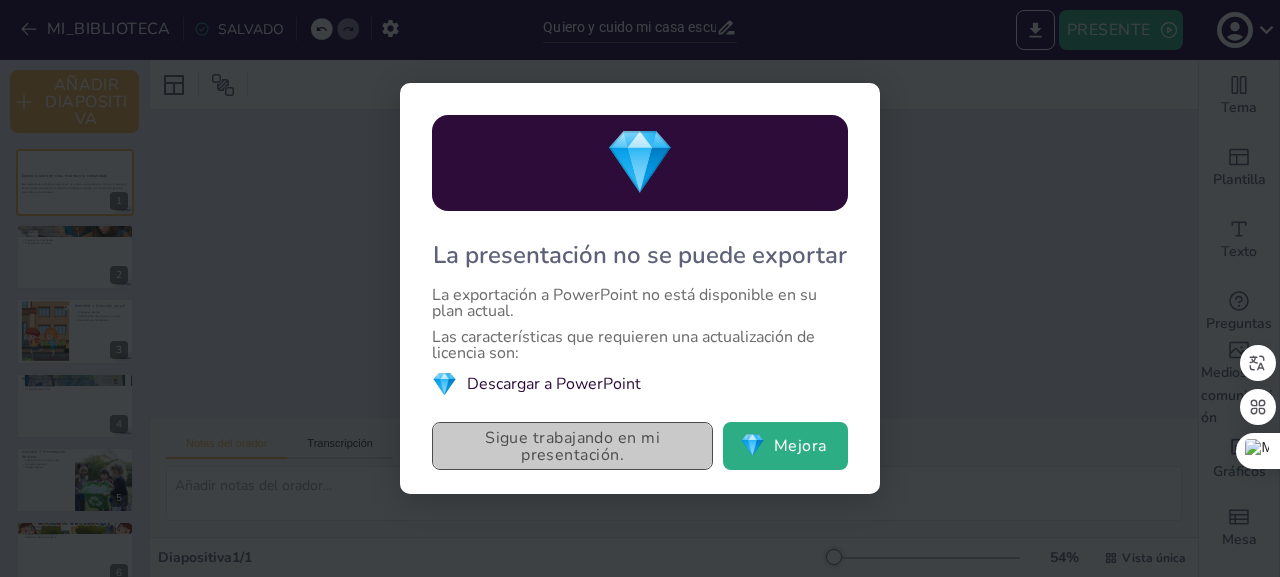 click on "Sigue trabajando en mi presentación." at bounding box center (572, 446) 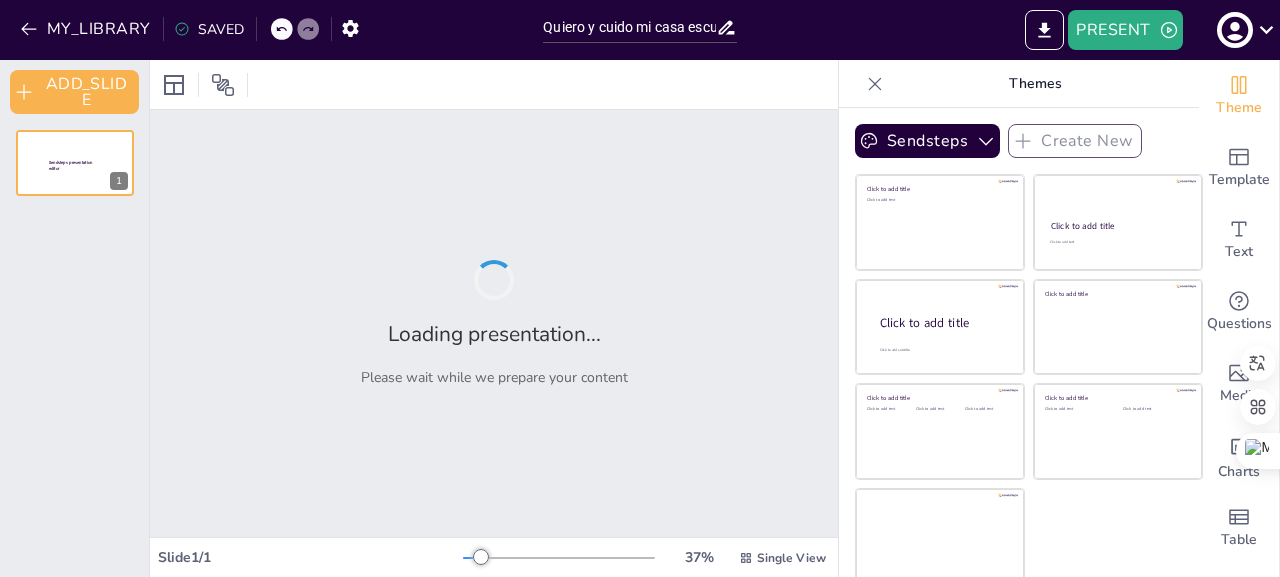 type on "Quiero y cuido mi casa escuela y la comunidad." 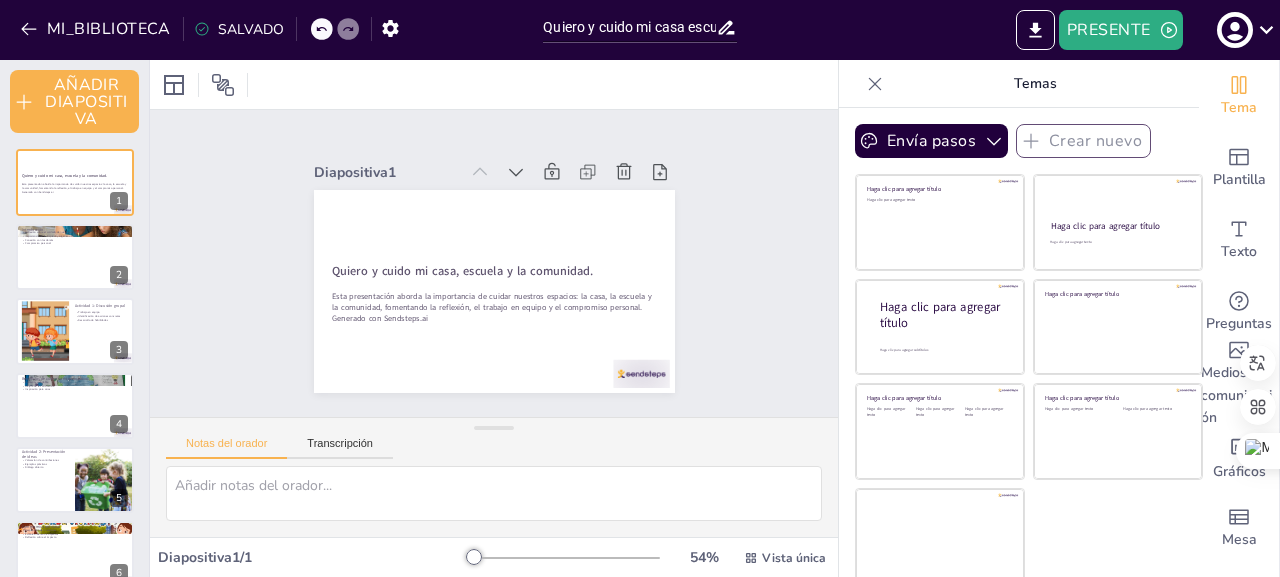 scroll, scrollTop: 324, scrollLeft: 0, axis: vertical 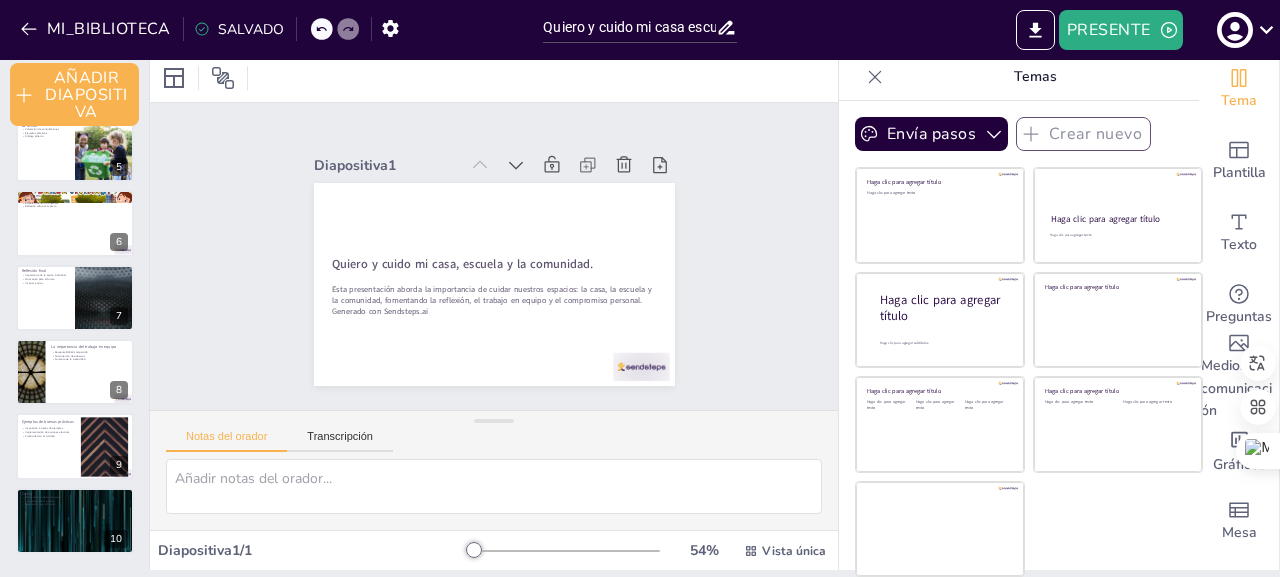 click 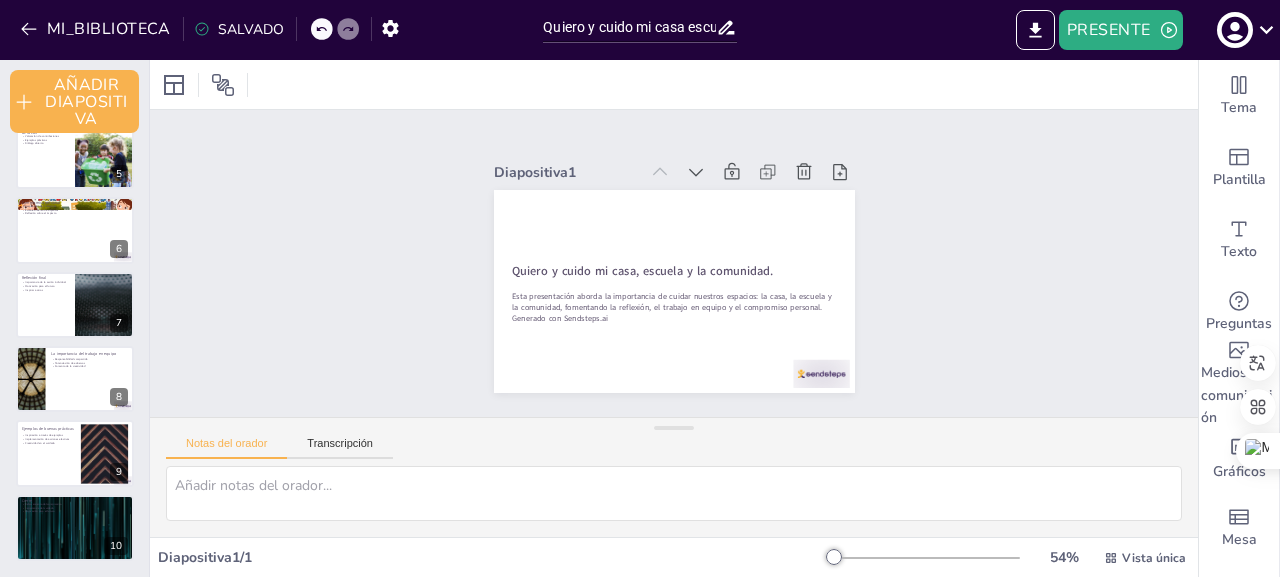 scroll, scrollTop: 0, scrollLeft: 0, axis: both 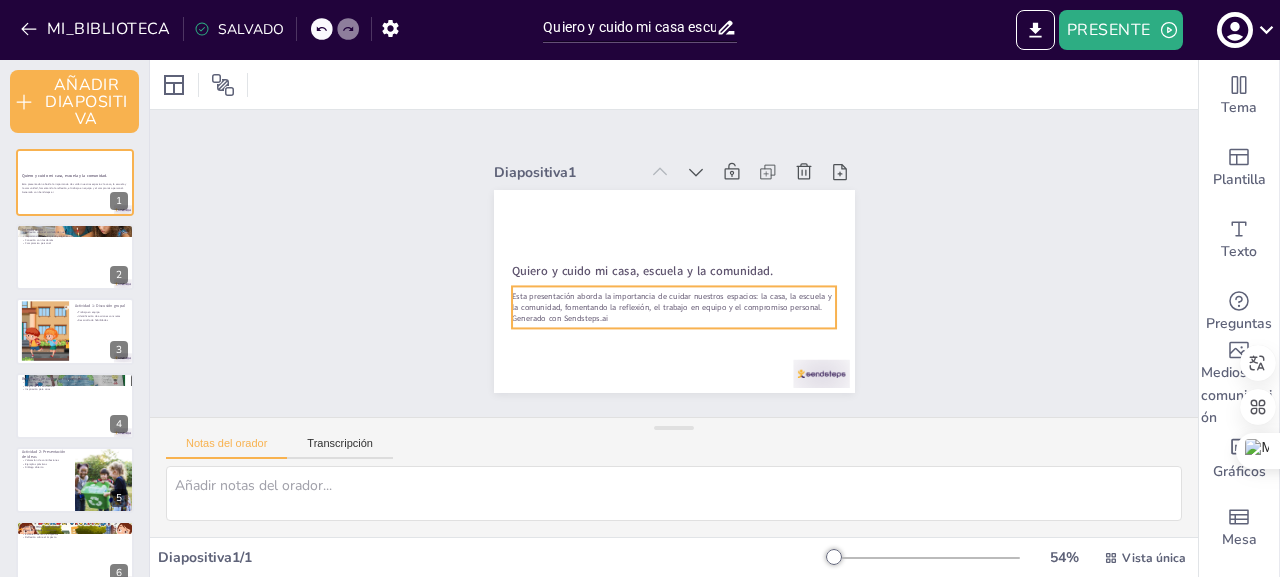 click on "Quiero y cuido mi casa, escuela y la comunidad." at bounding box center (667, 267) 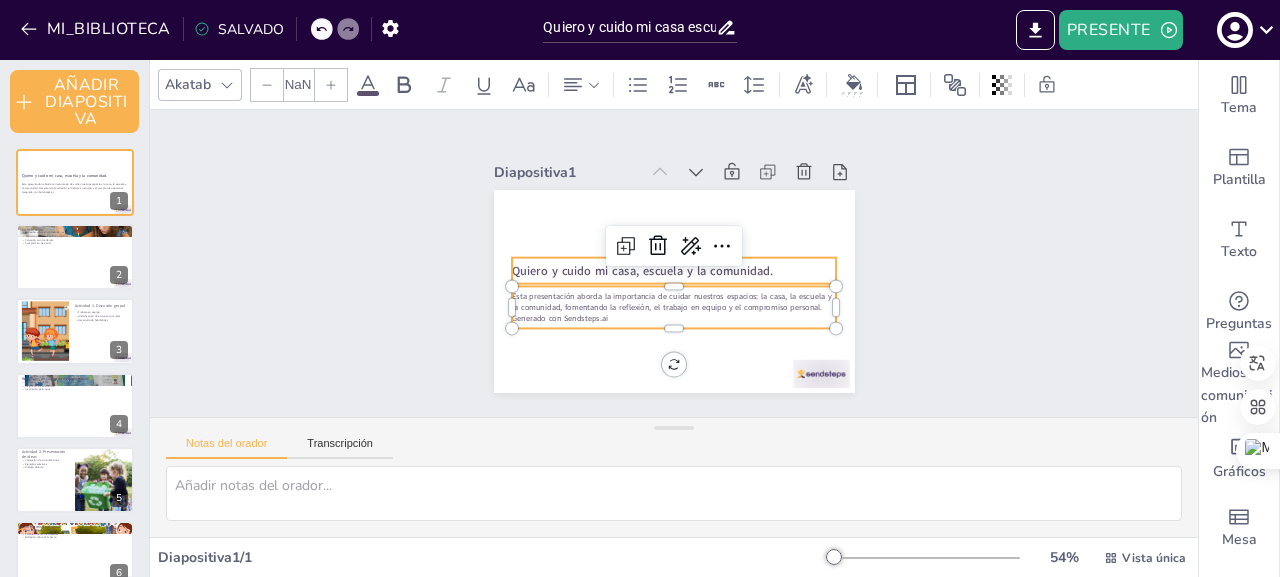 type on "32" 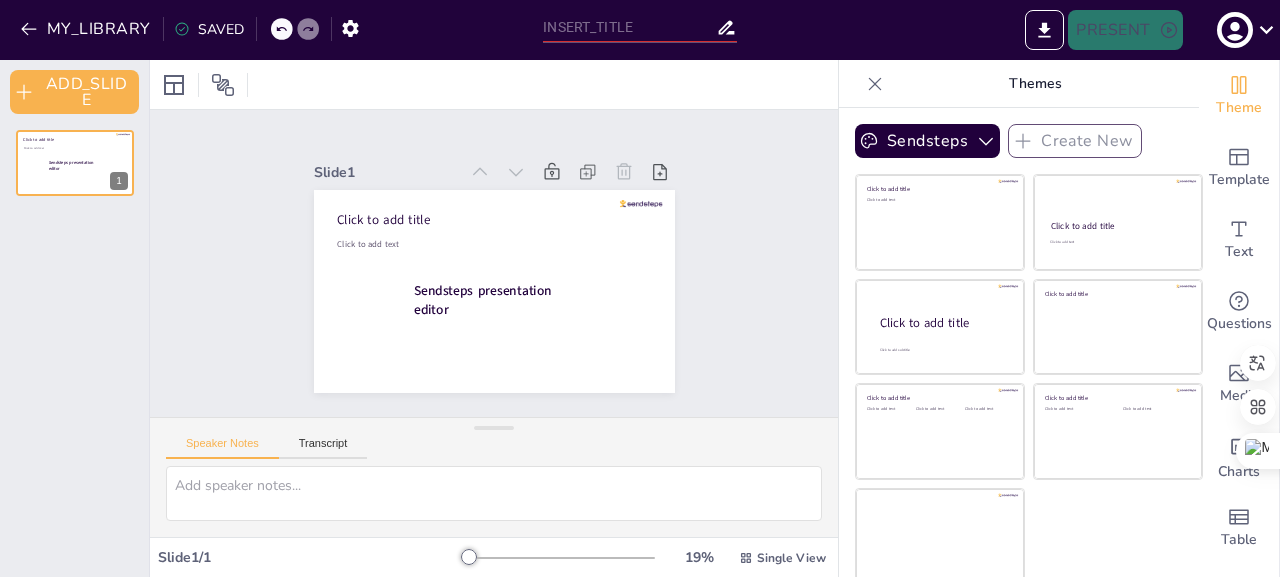 click 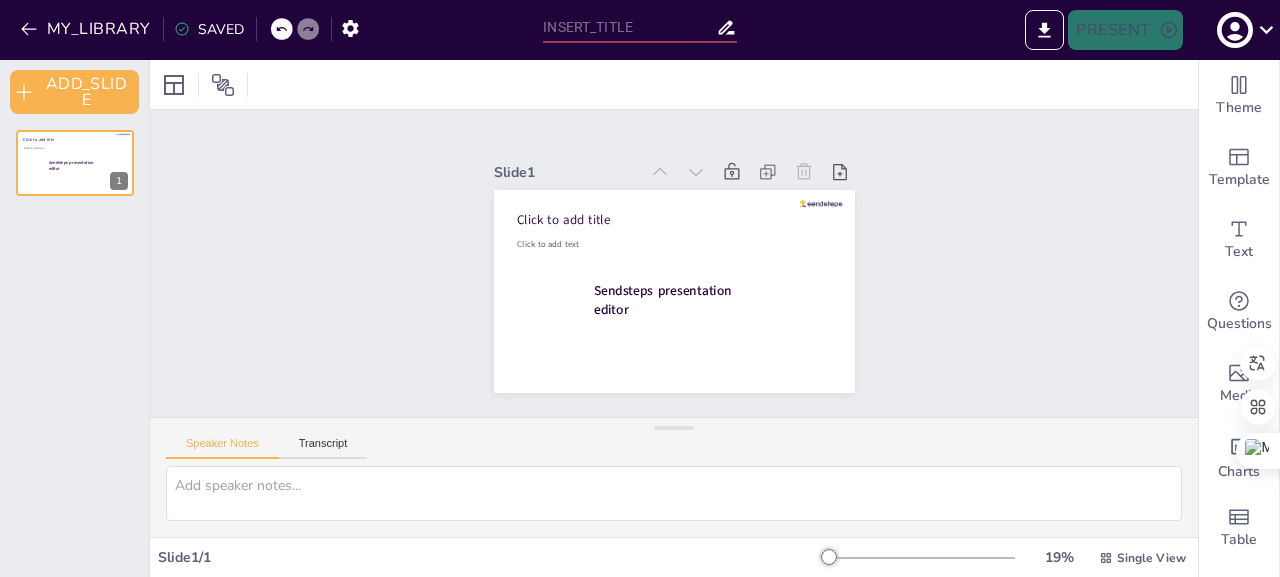 scroll, scrollTop: 0, scrollLeft: 0, axis: both 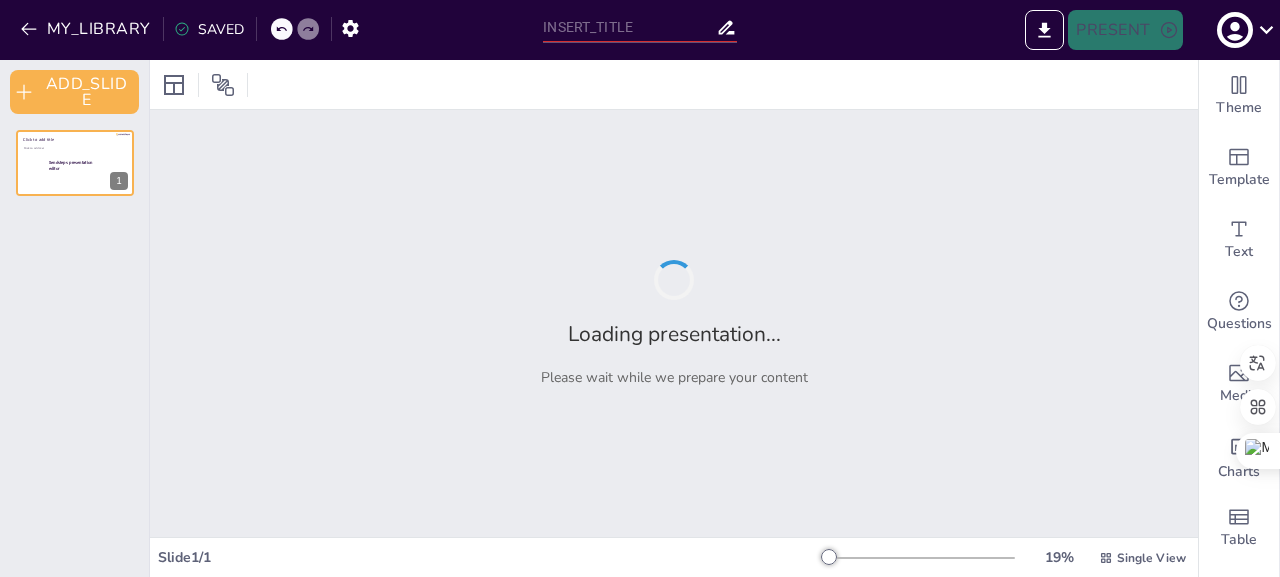 type on "Quiero y cuido mi casa escuela y la comunidad." 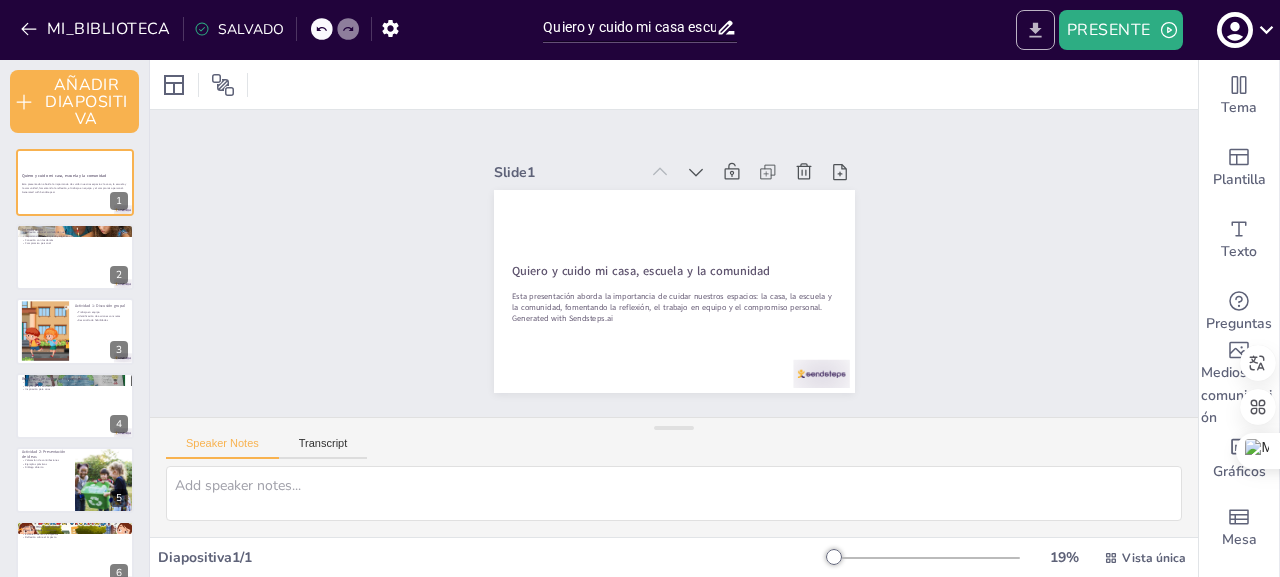 click at bounding box center [1035, 30] 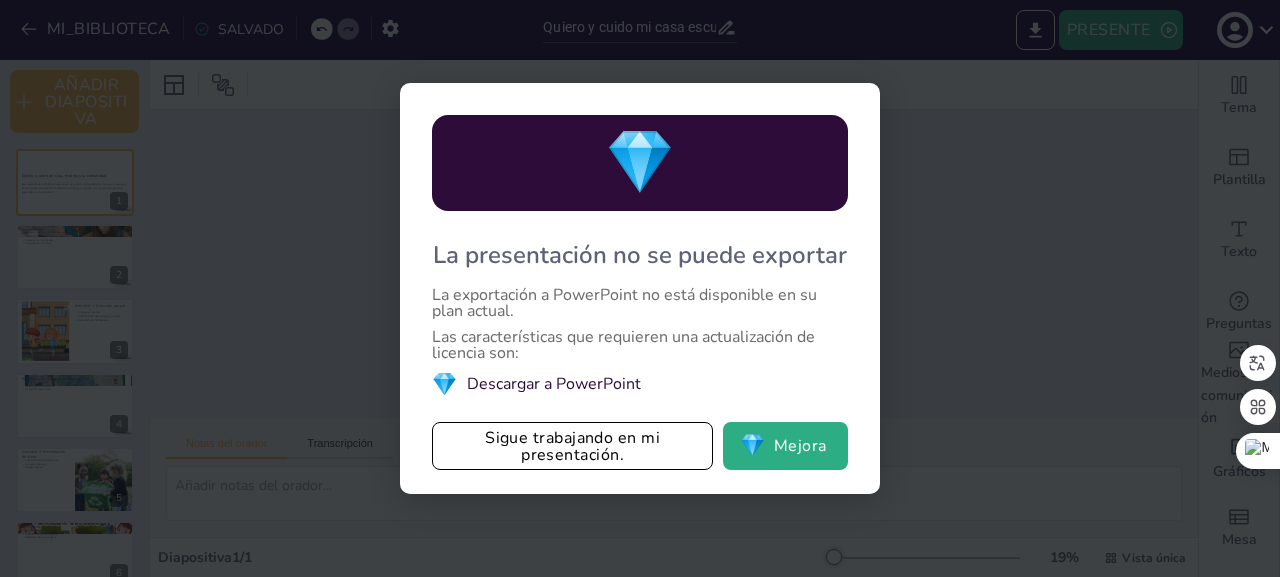 click on "💎" at bounding box center (444, 384) 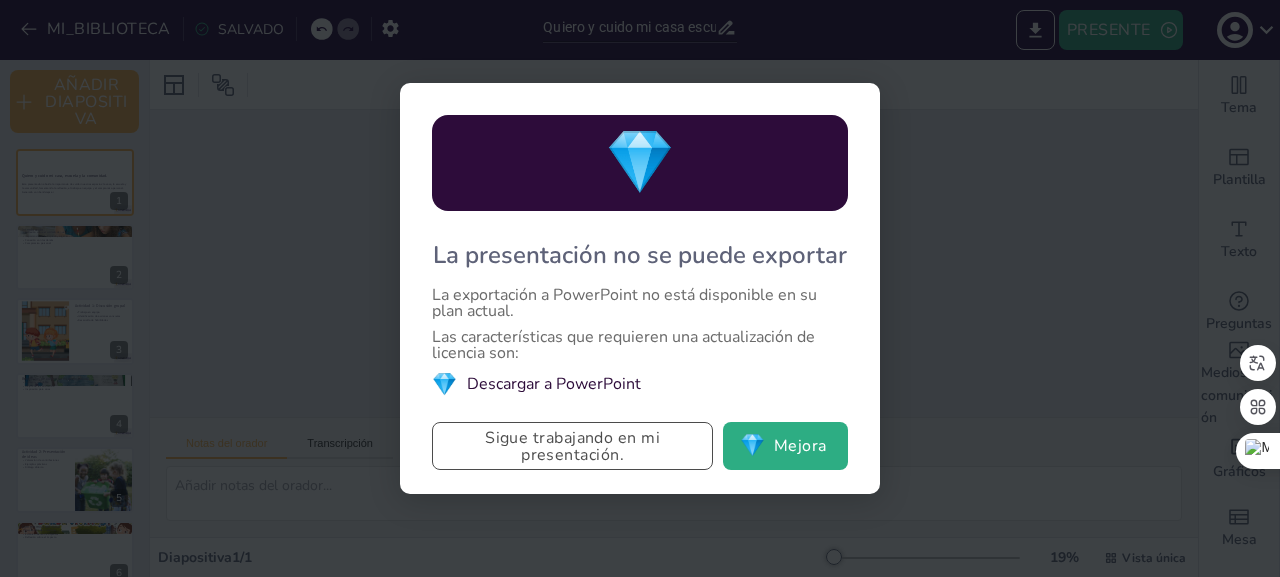 click on "Sigue trabajando en mi presentación." at bounding box center [572, 446] 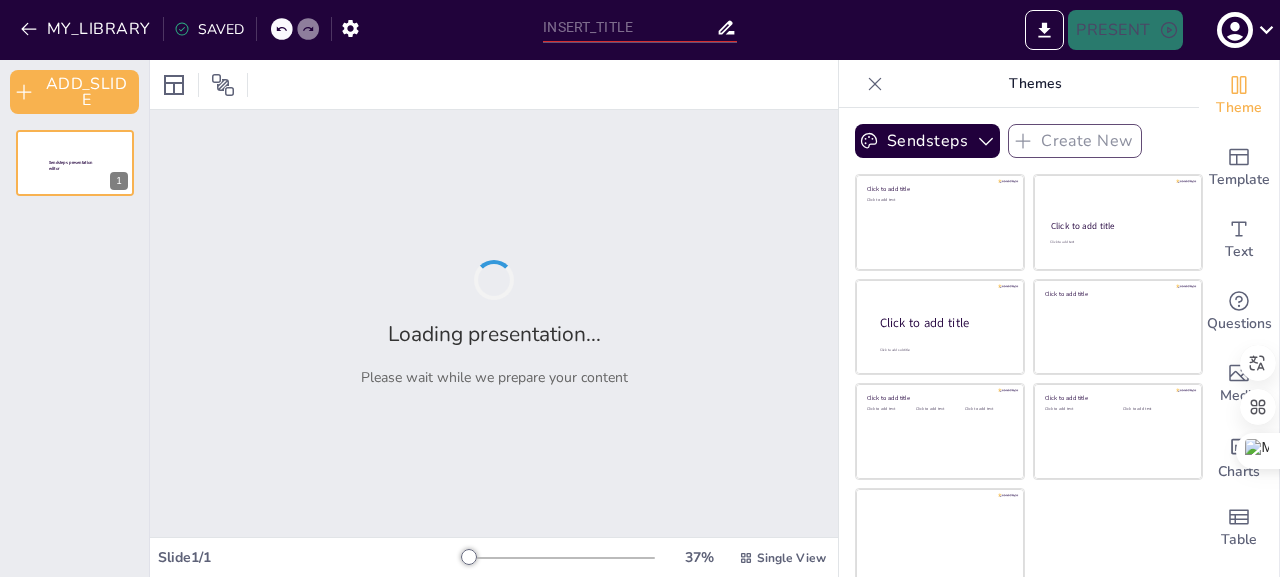 type on "Quiero y cuido mi casa escuela y la comunidad." 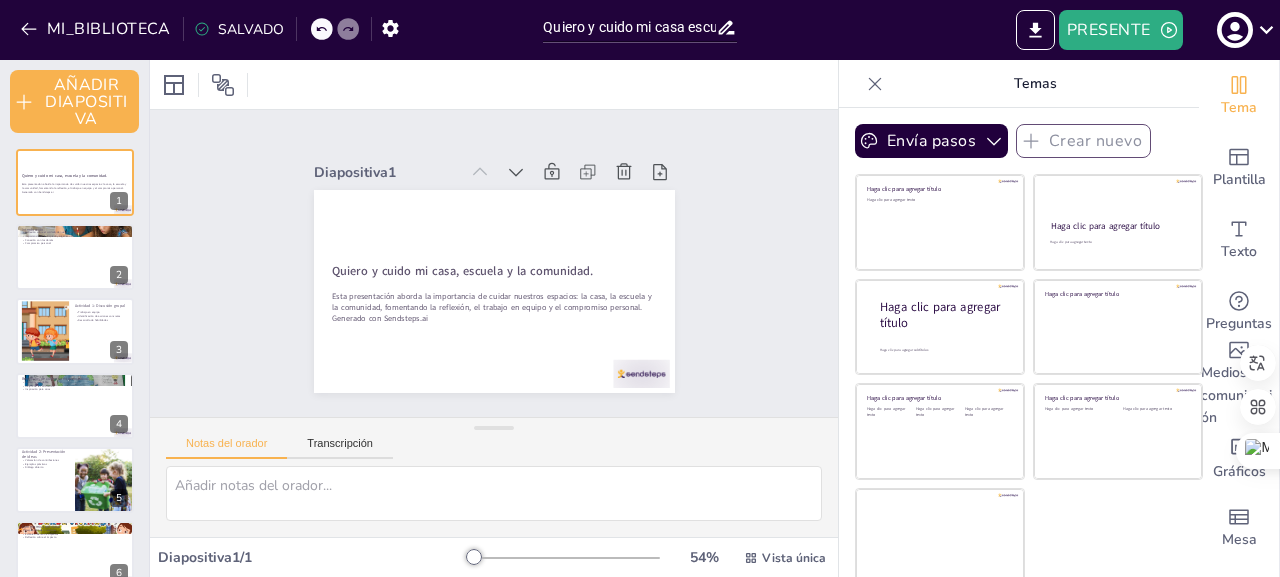 click 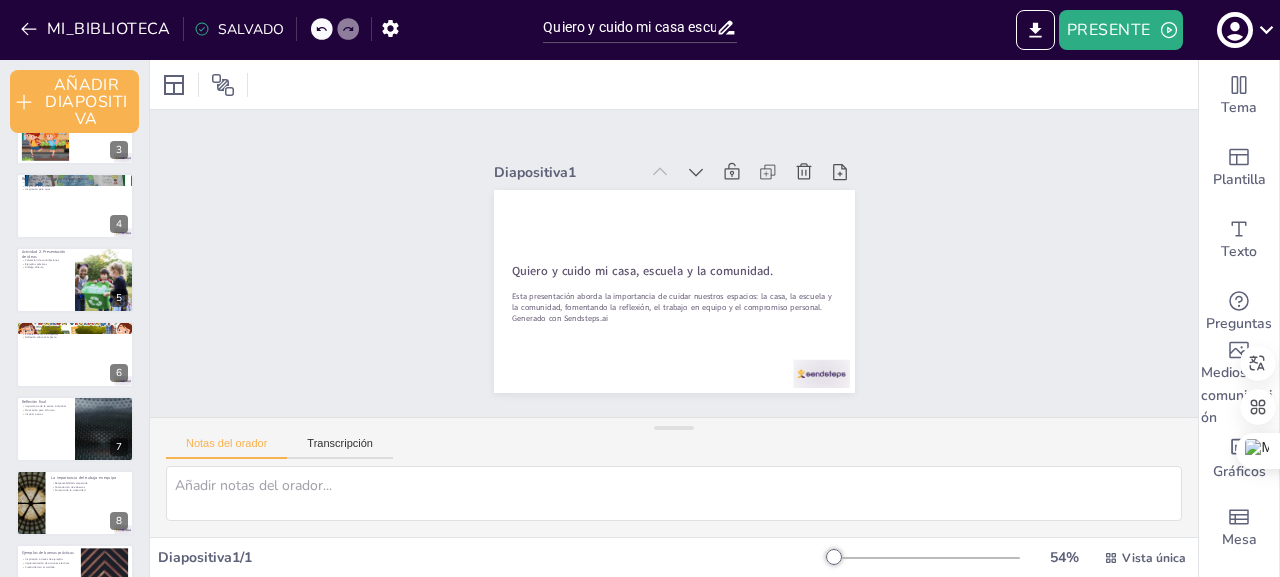 scroll, scrollTop: 324, scrollLeft: 0, axis: vertical 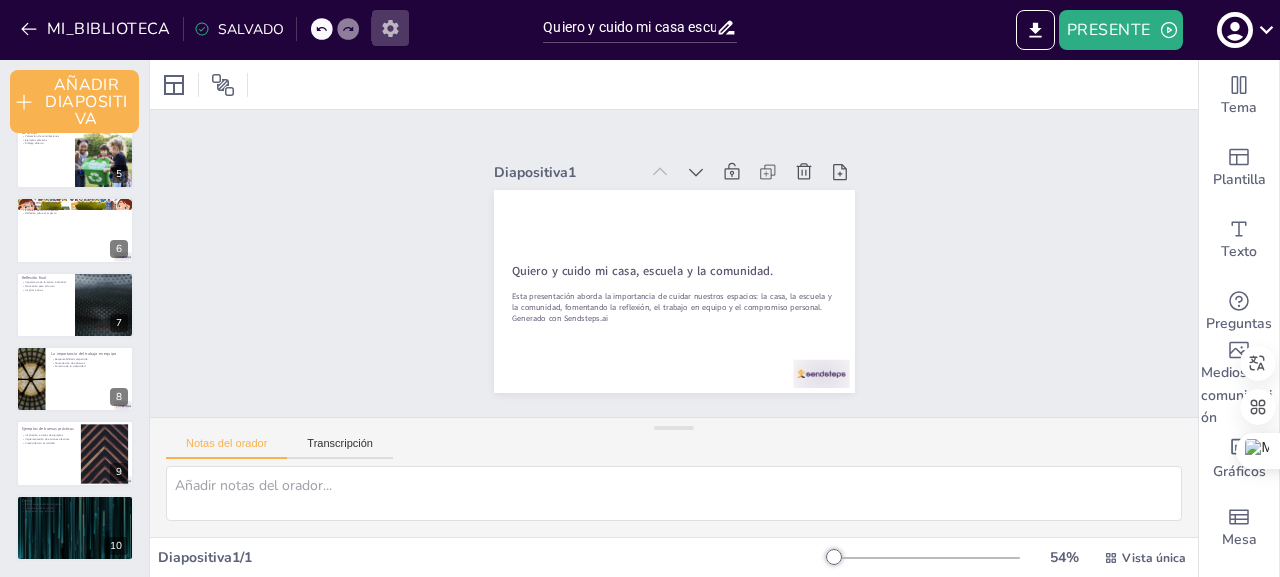 click 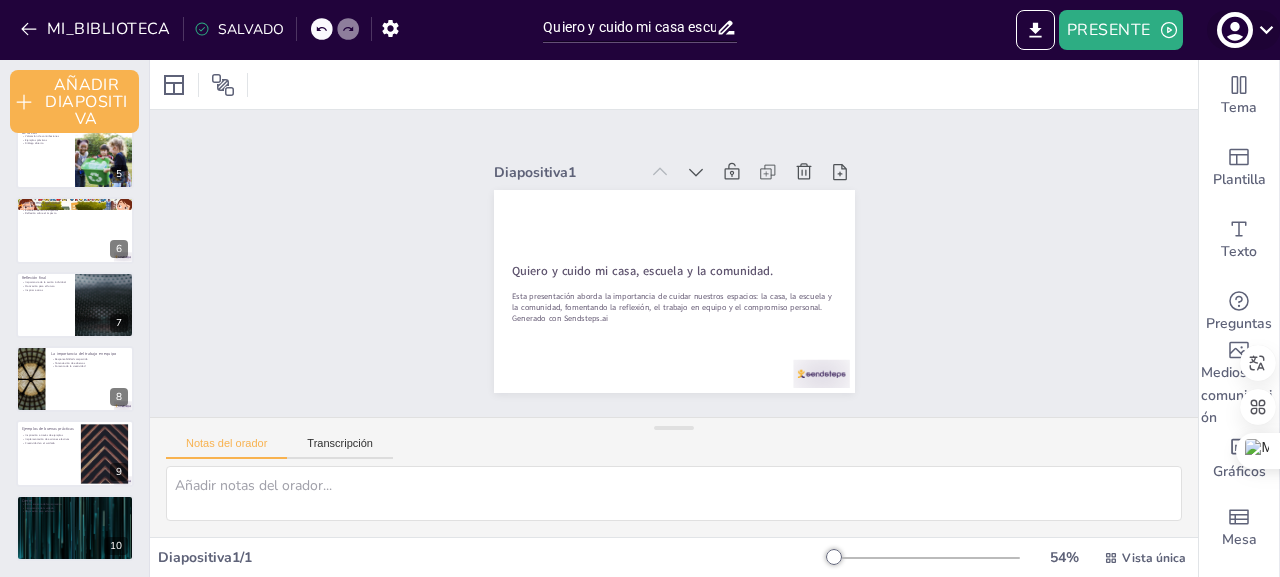 click 